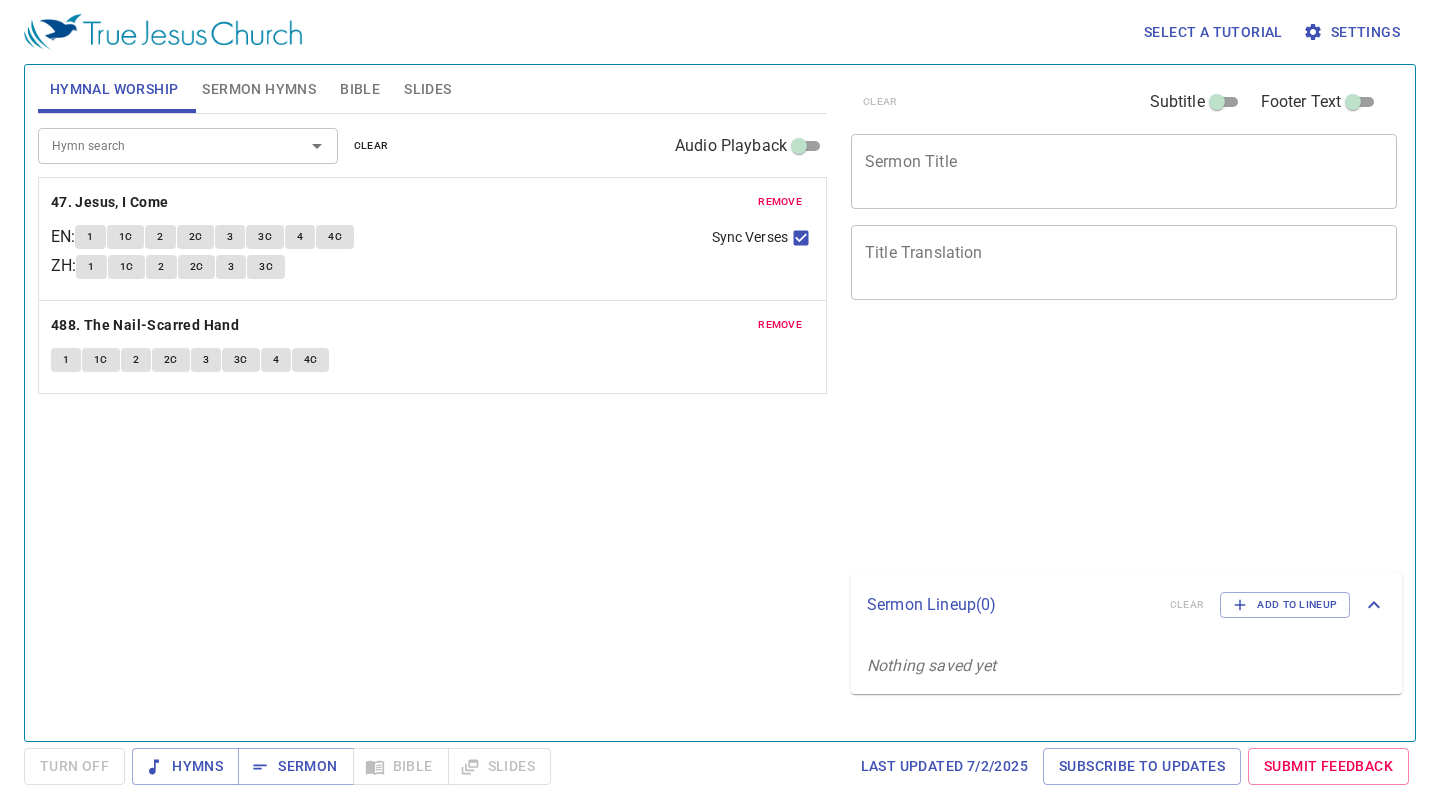 scroll, scrollTop: 0, scrollLeft: 0, axis: both 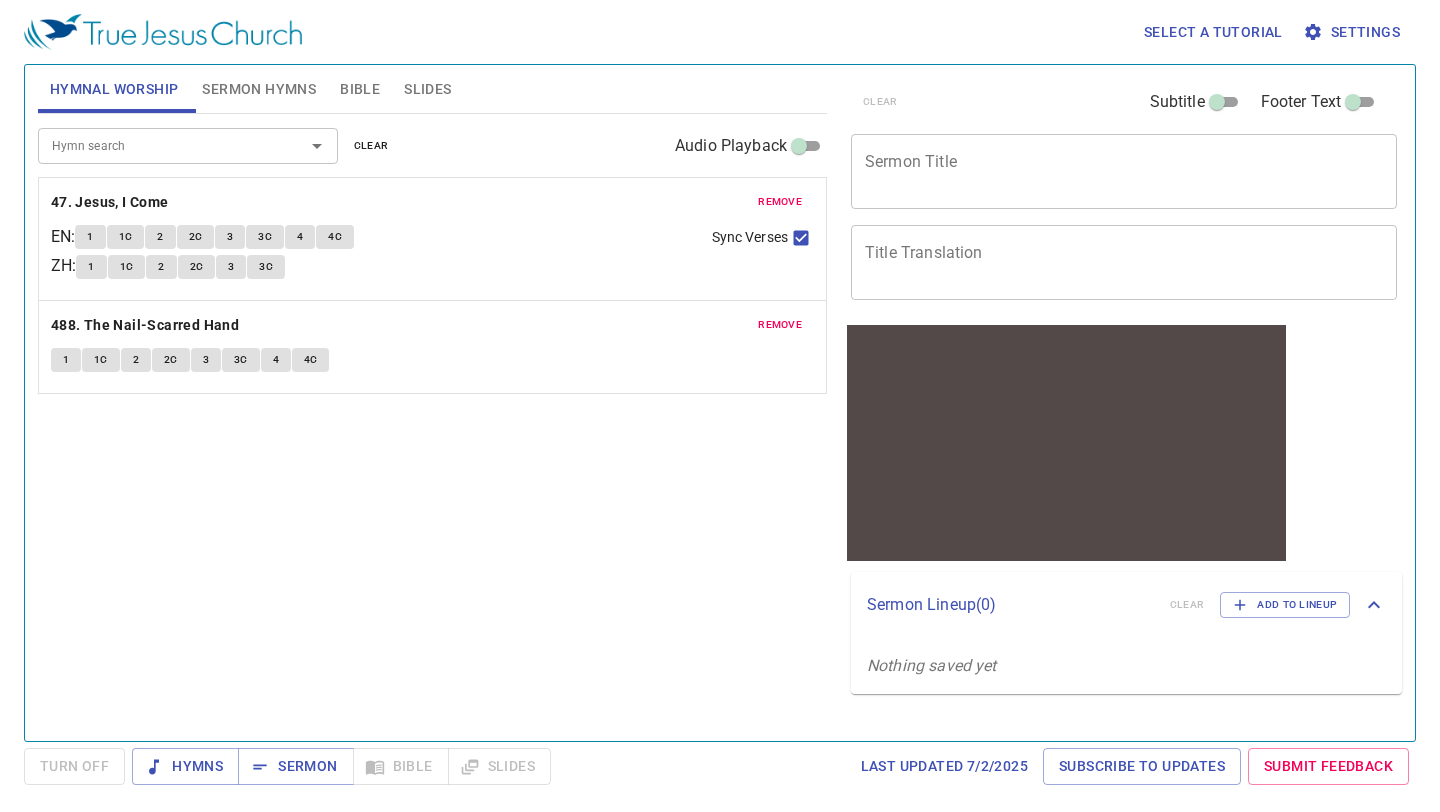click on "1" at bounding box center [90, 237] 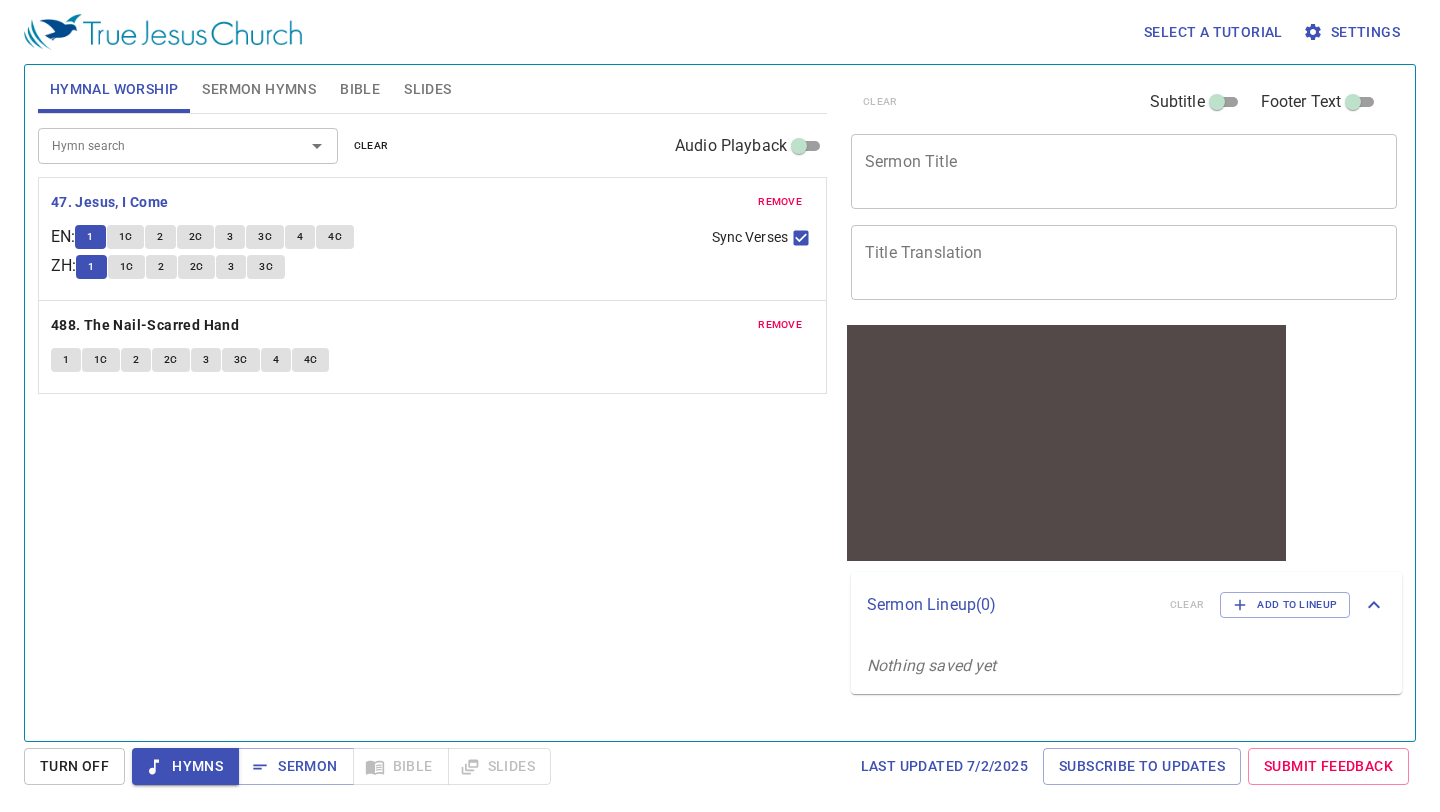 click on "1C" at bounding box center (126, 237) 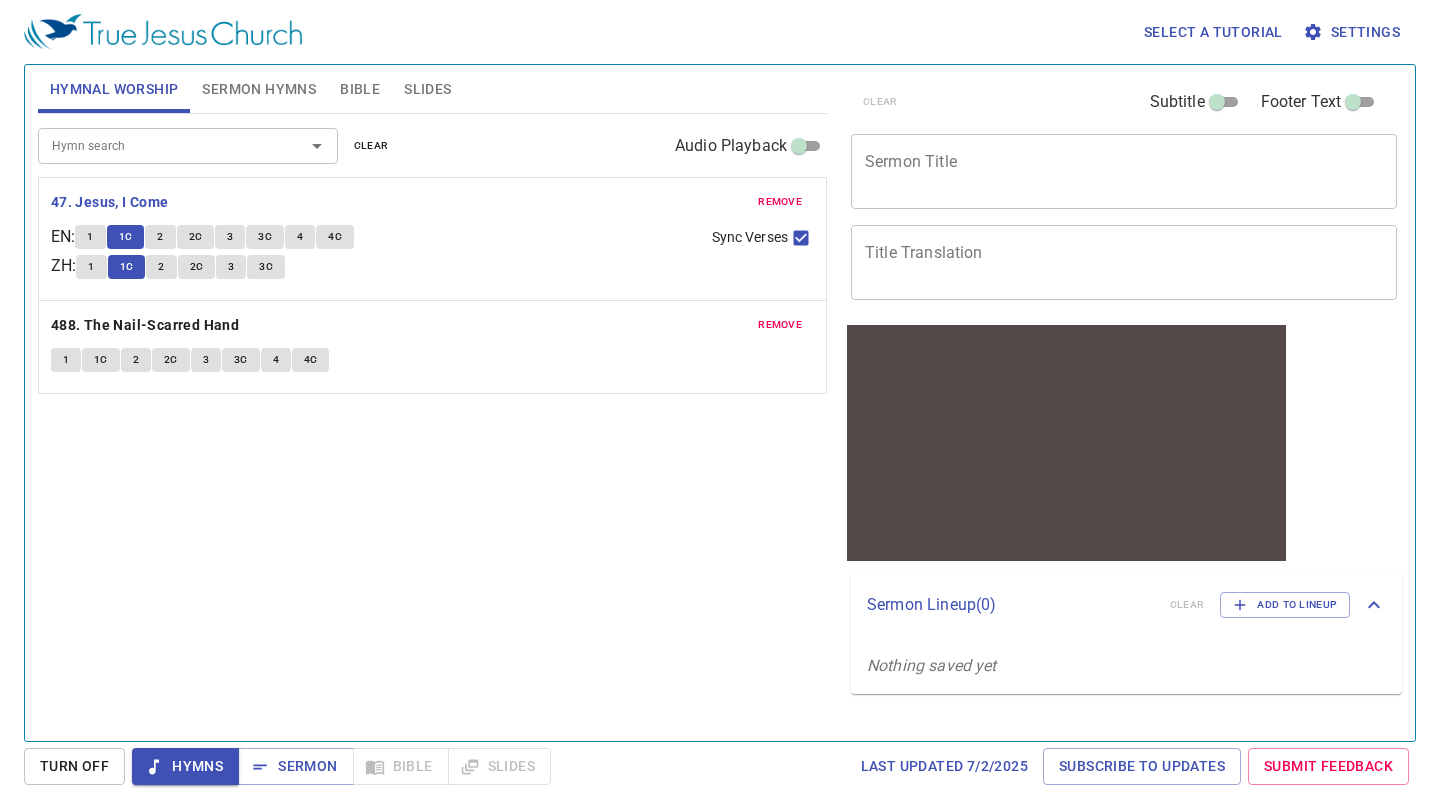 click on "2" at bounding box center (160, 237) 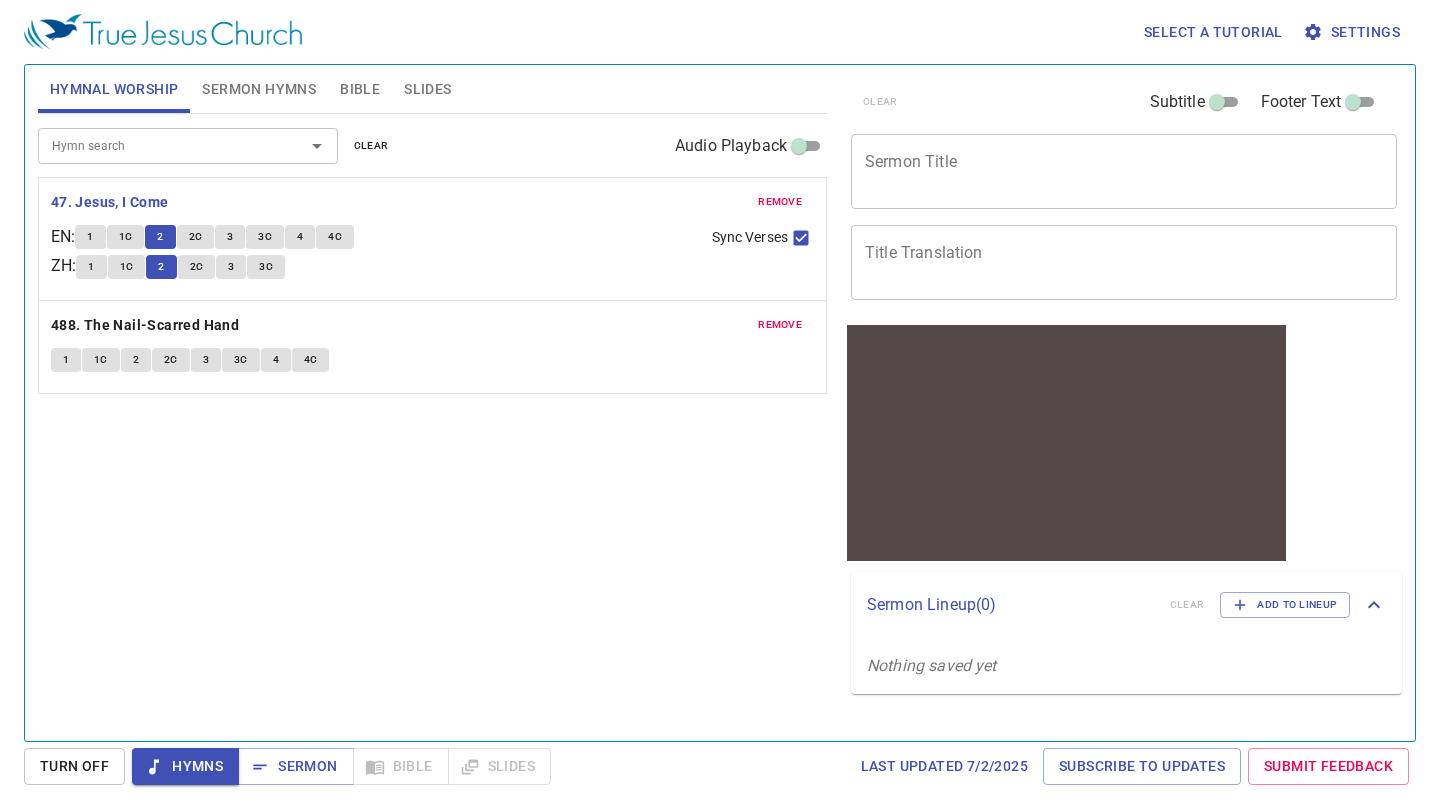 click on "2C" at bounding box center (196, 237) 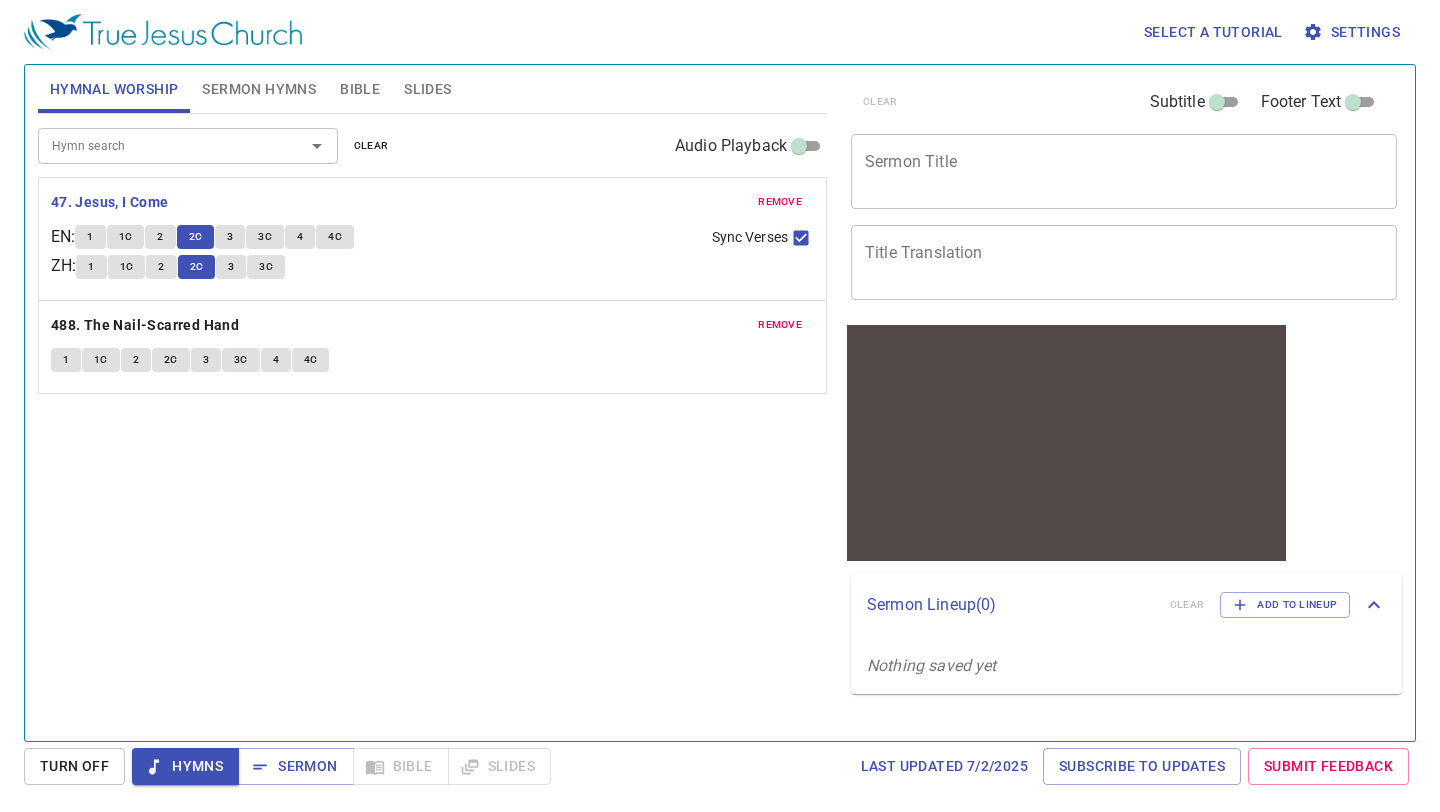 click on "3" at bounding box center [230, 237] 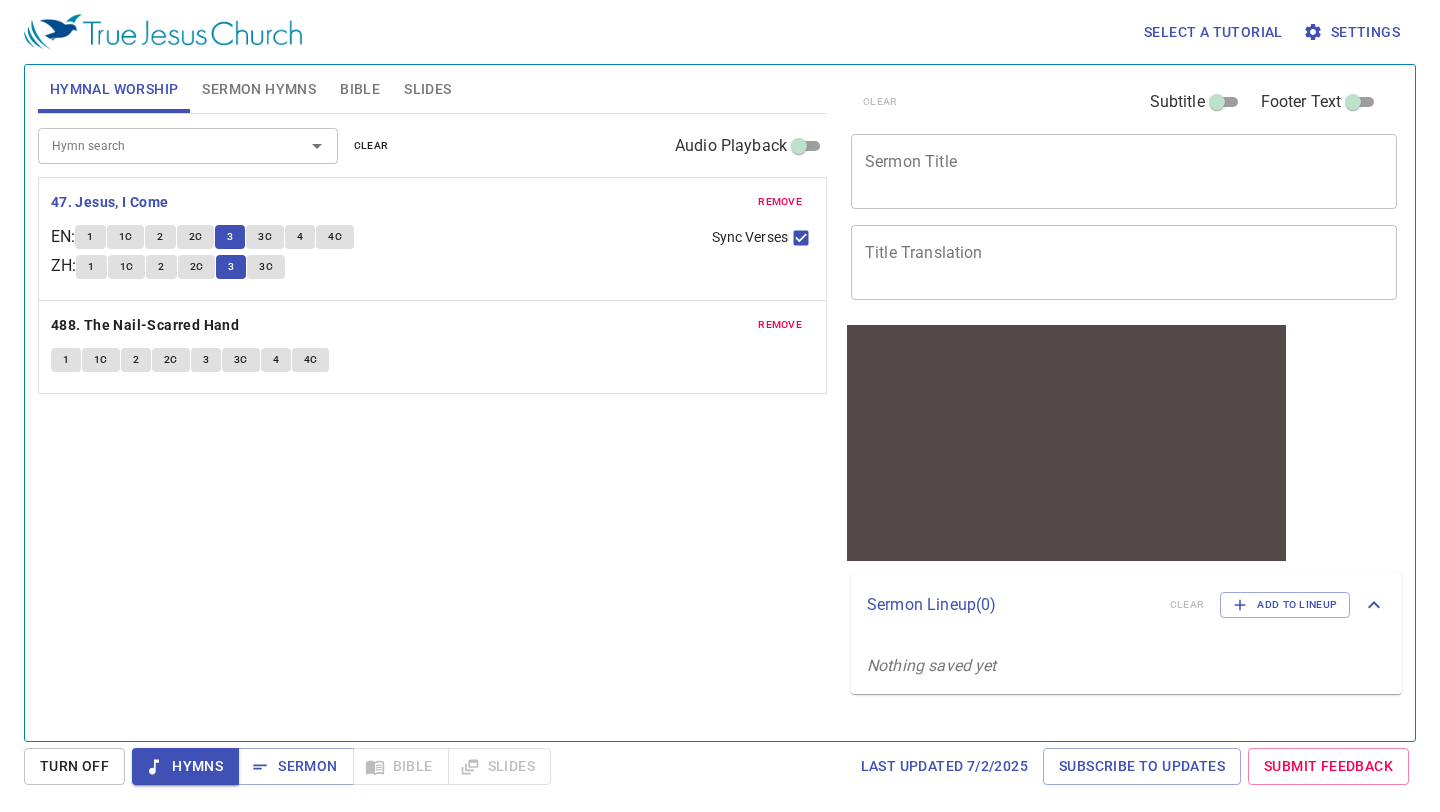 click on "3C" at bounding box center [265, 237] 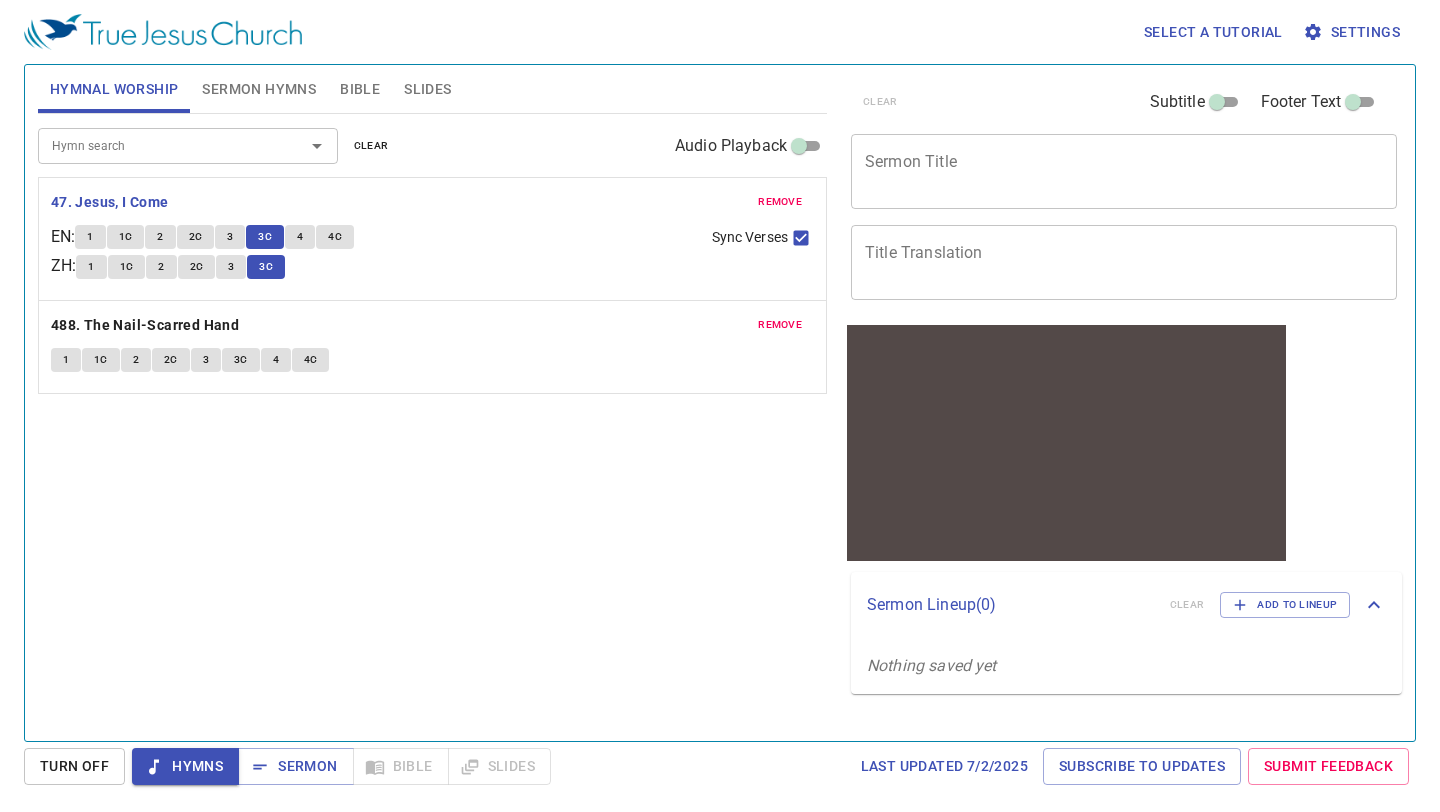 click on "1" at bounding box center [66, 360] 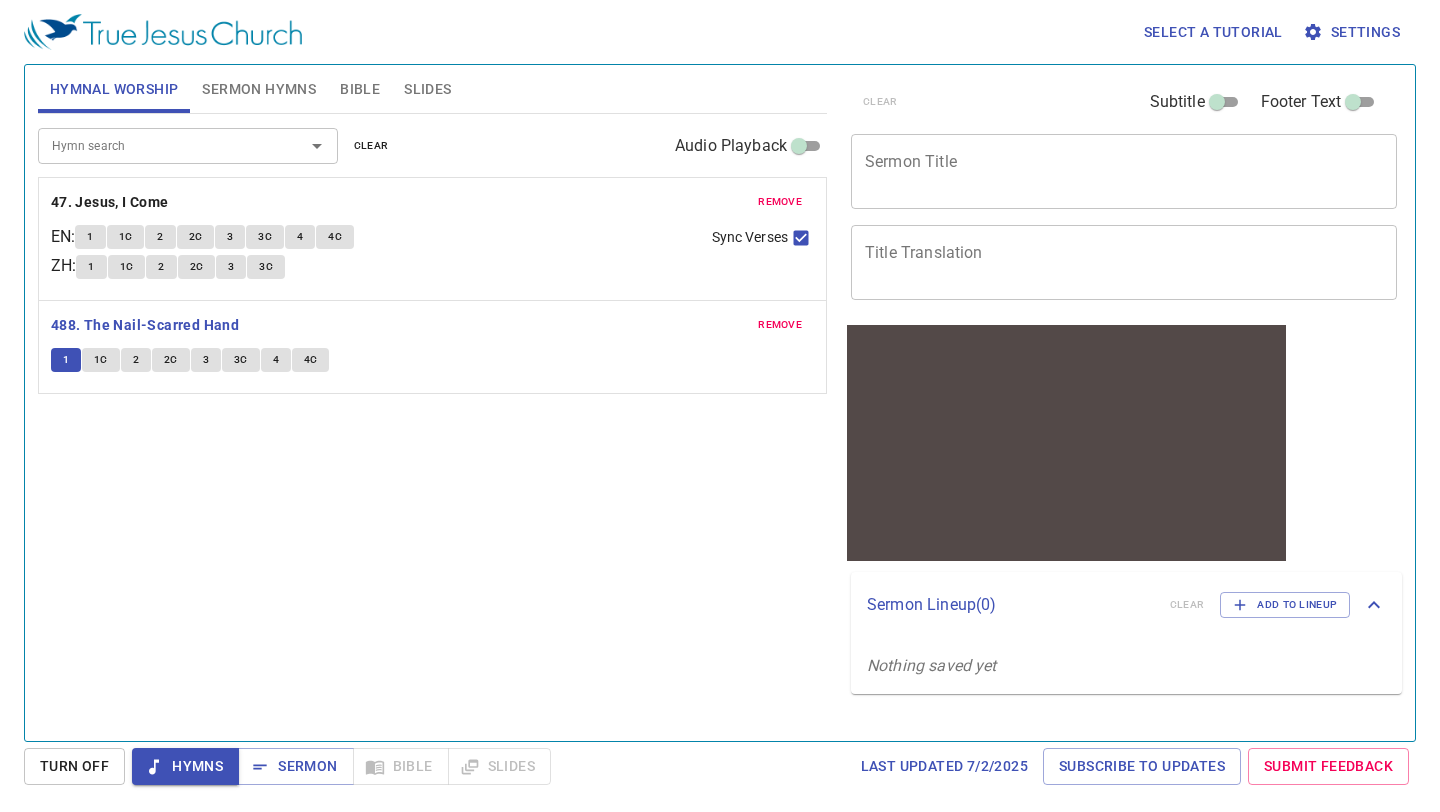 click on "1C" at bounding box center (101, 360) 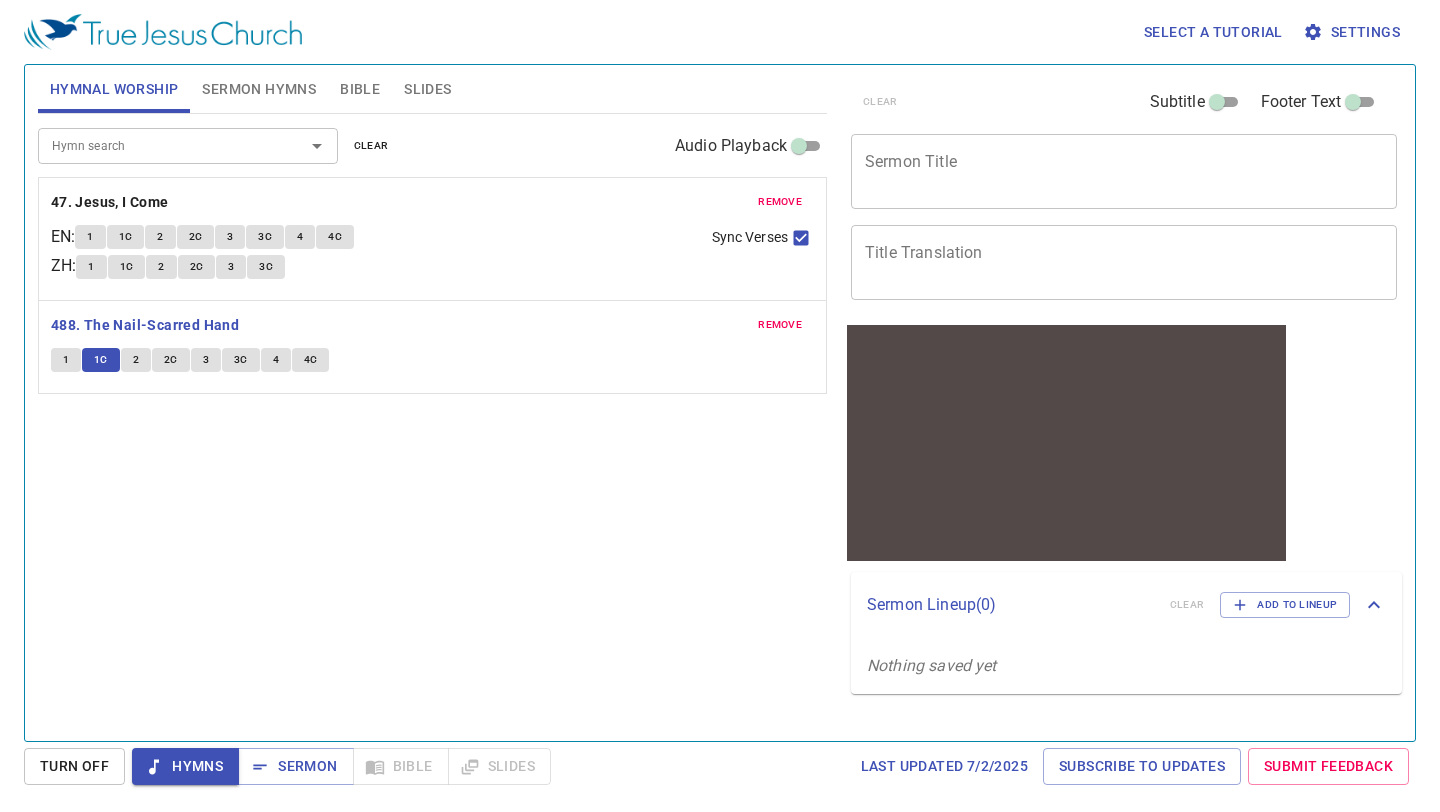 click on "2" at bounding box center (136, 360) 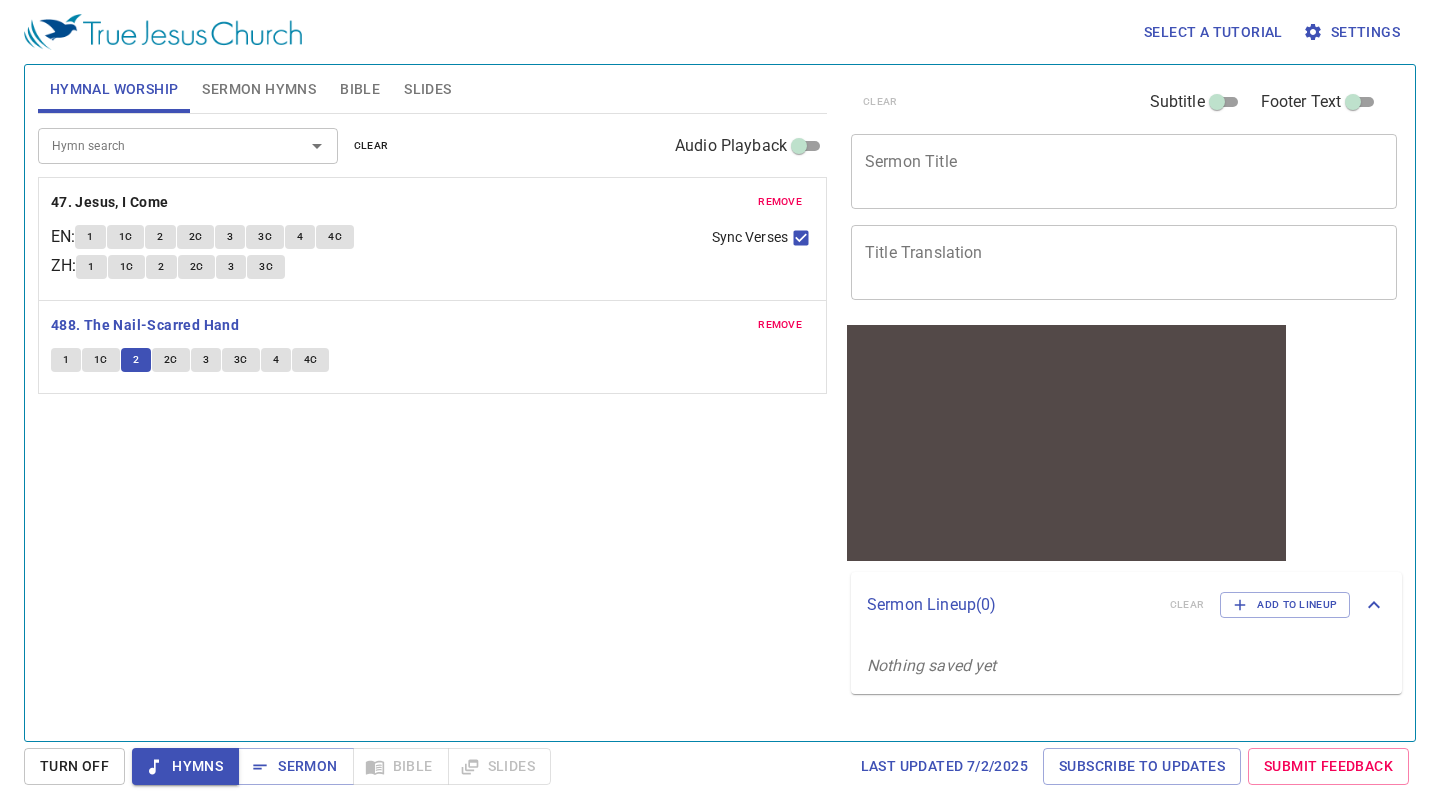 click on "2C" at bounding box center [171, 360] 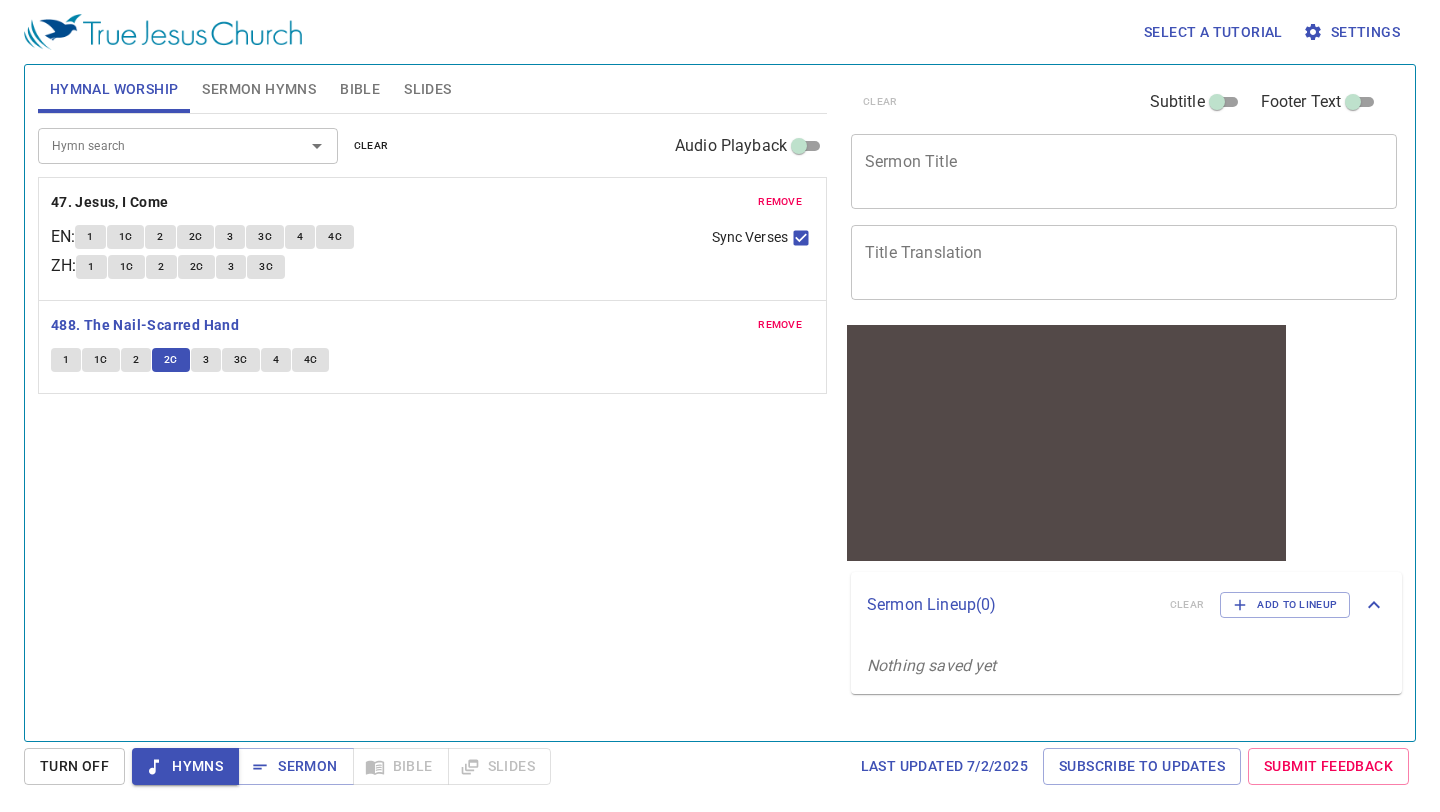 click on "3" at bounding box center [206, 360] 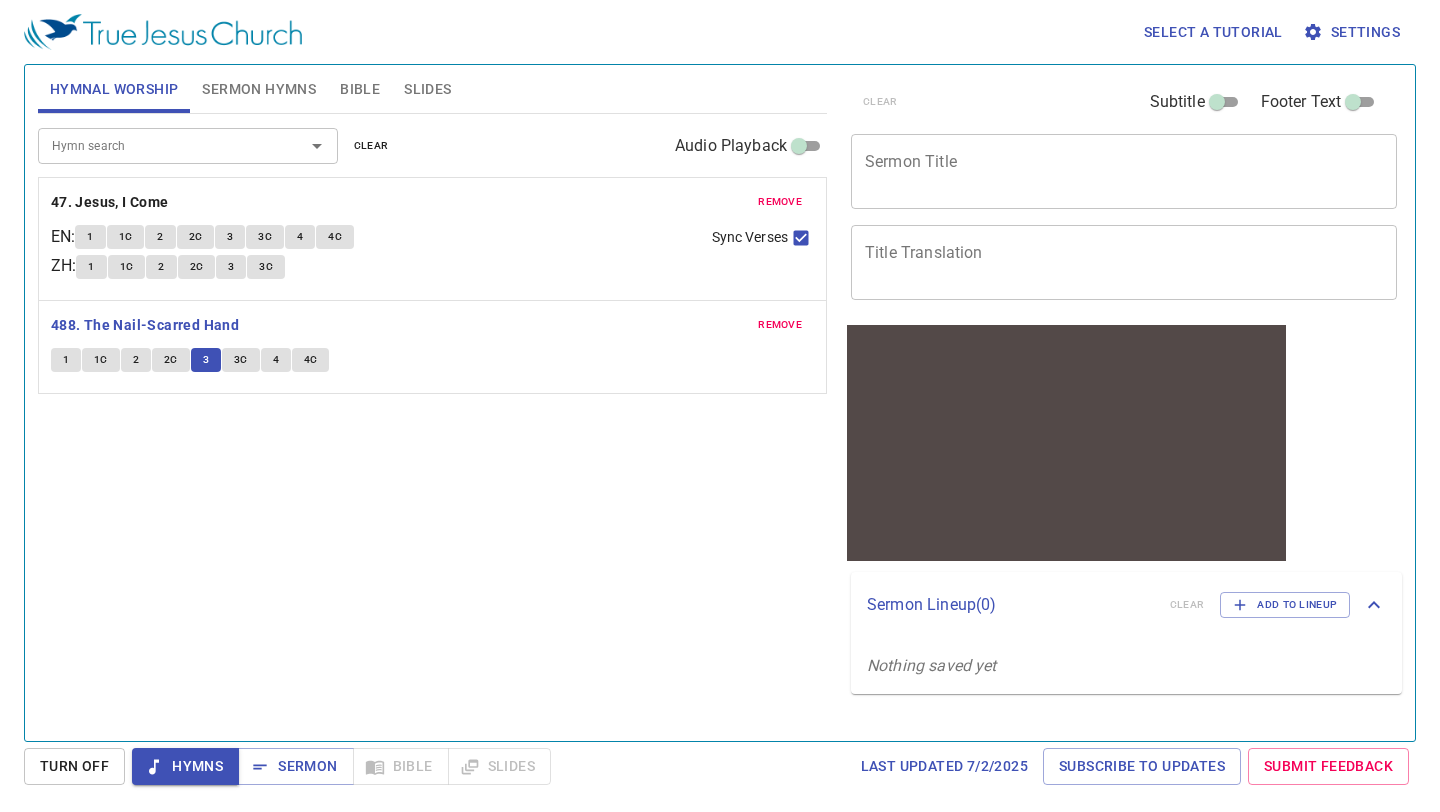 click on "3C" at bounding box center [241, 360] 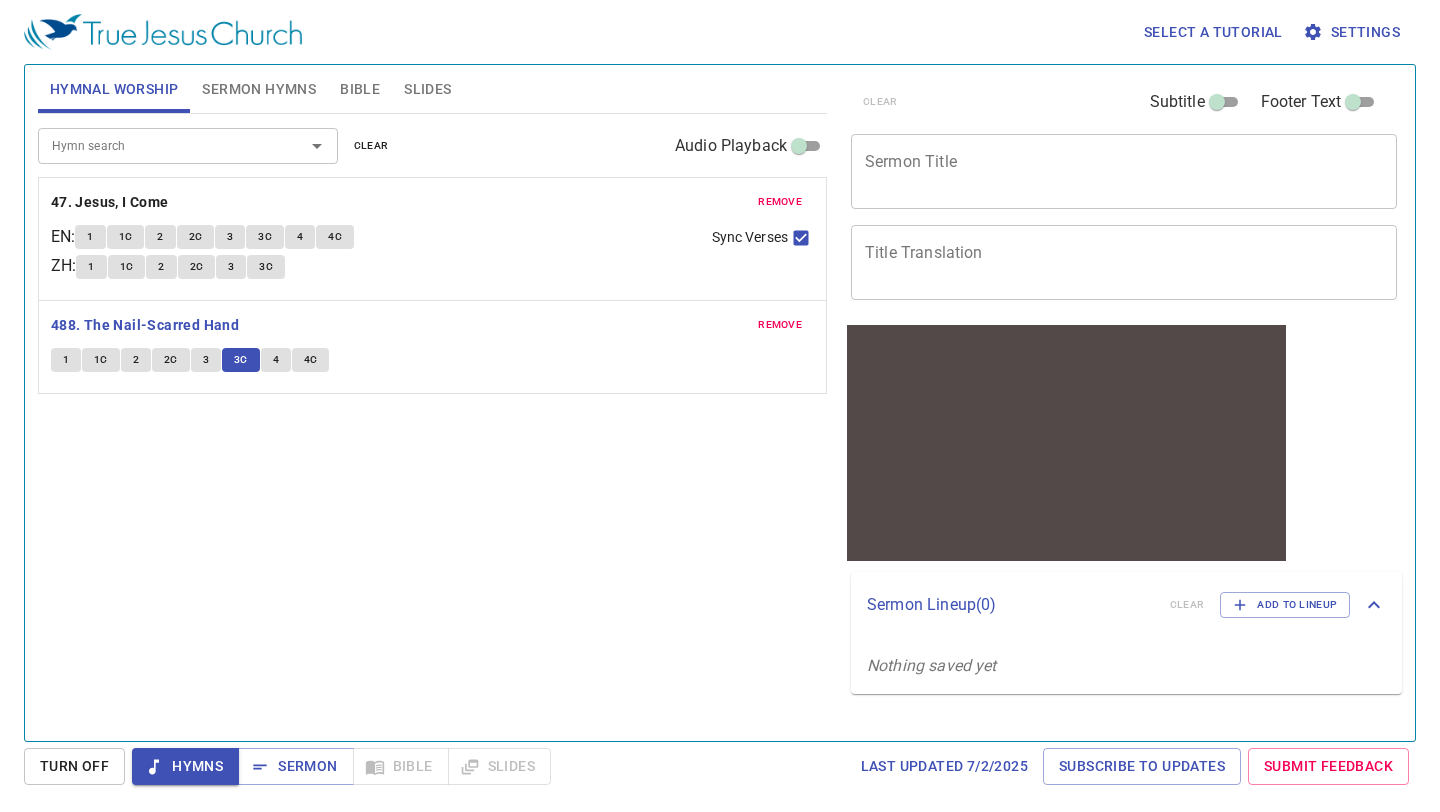 click on "4" at bounding box center [276, 360] 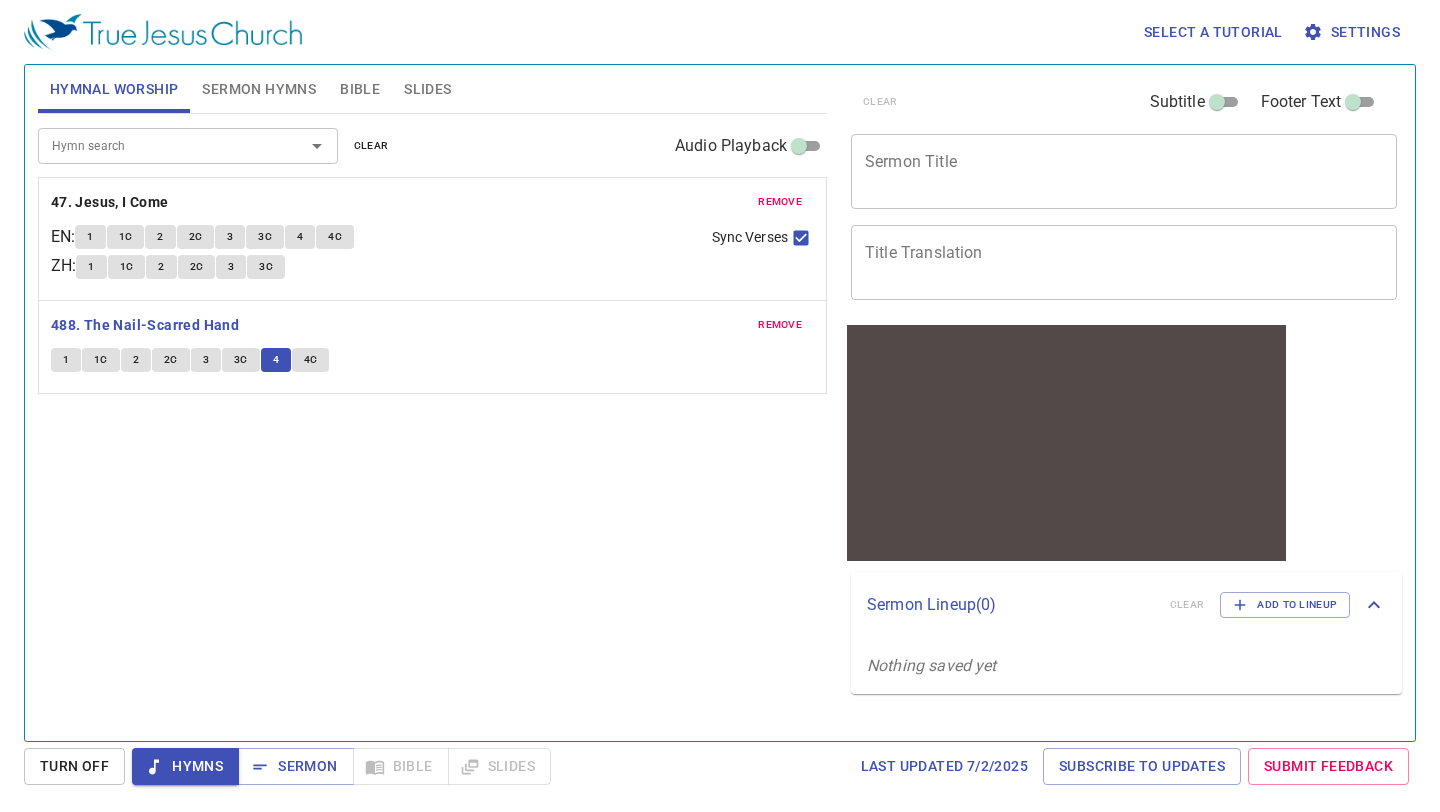 click on "4C" at bounding box center [311, 360] 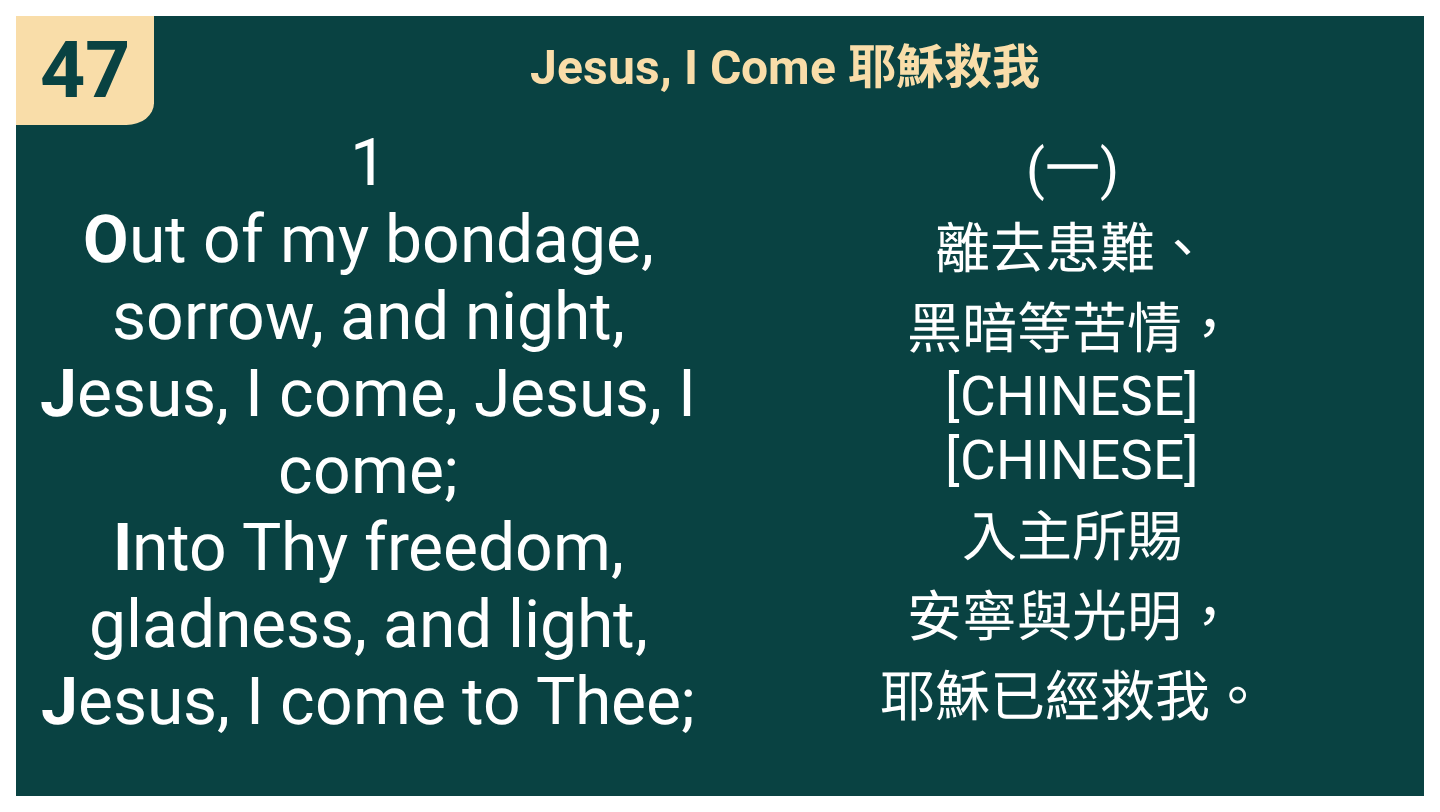 scroll, scrollTop: 0, scrollLeft: 0, axis: both 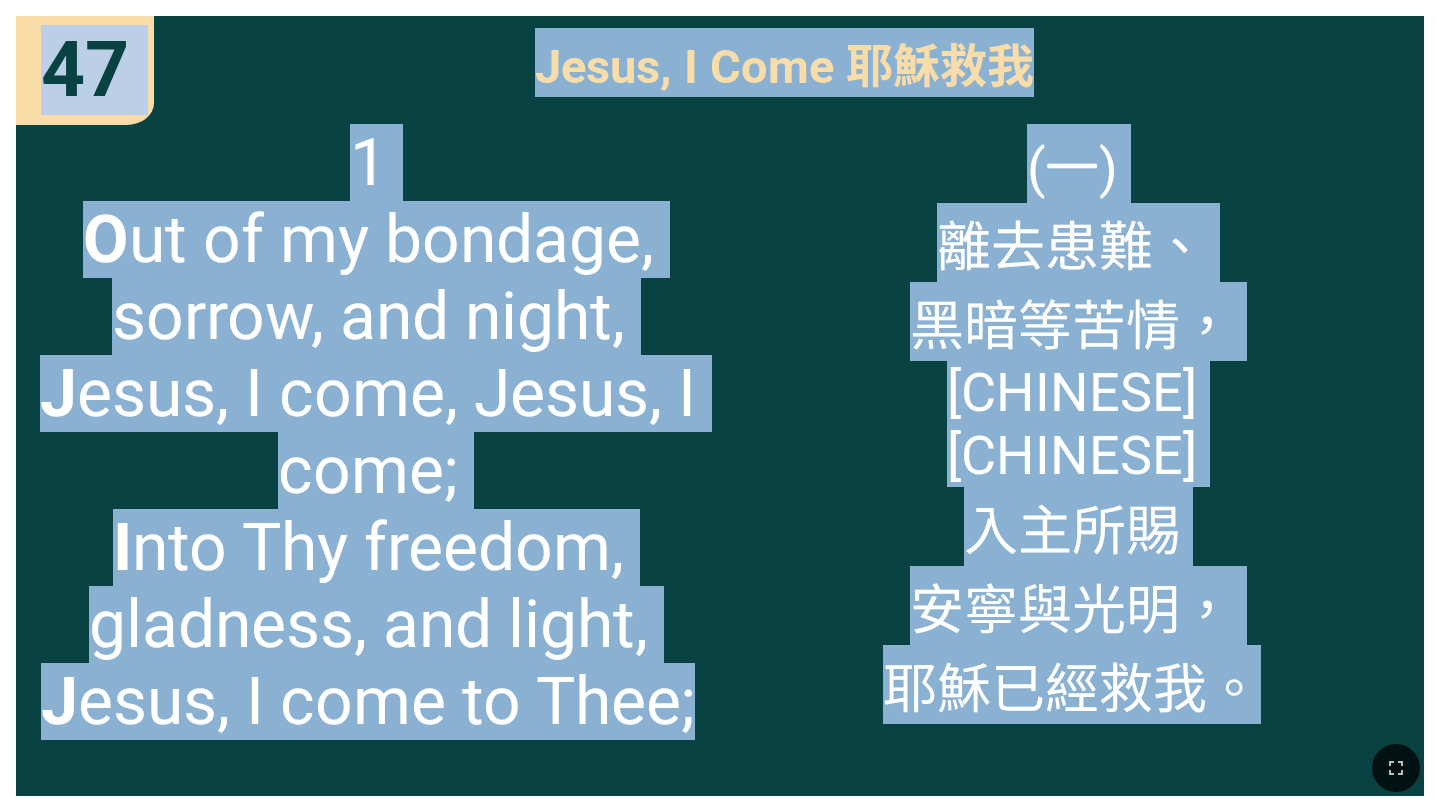drag, startPoint x: 43, startPoint y: 49, endPoint x: 1273, endPoint y: 699, distance: 1391.1865 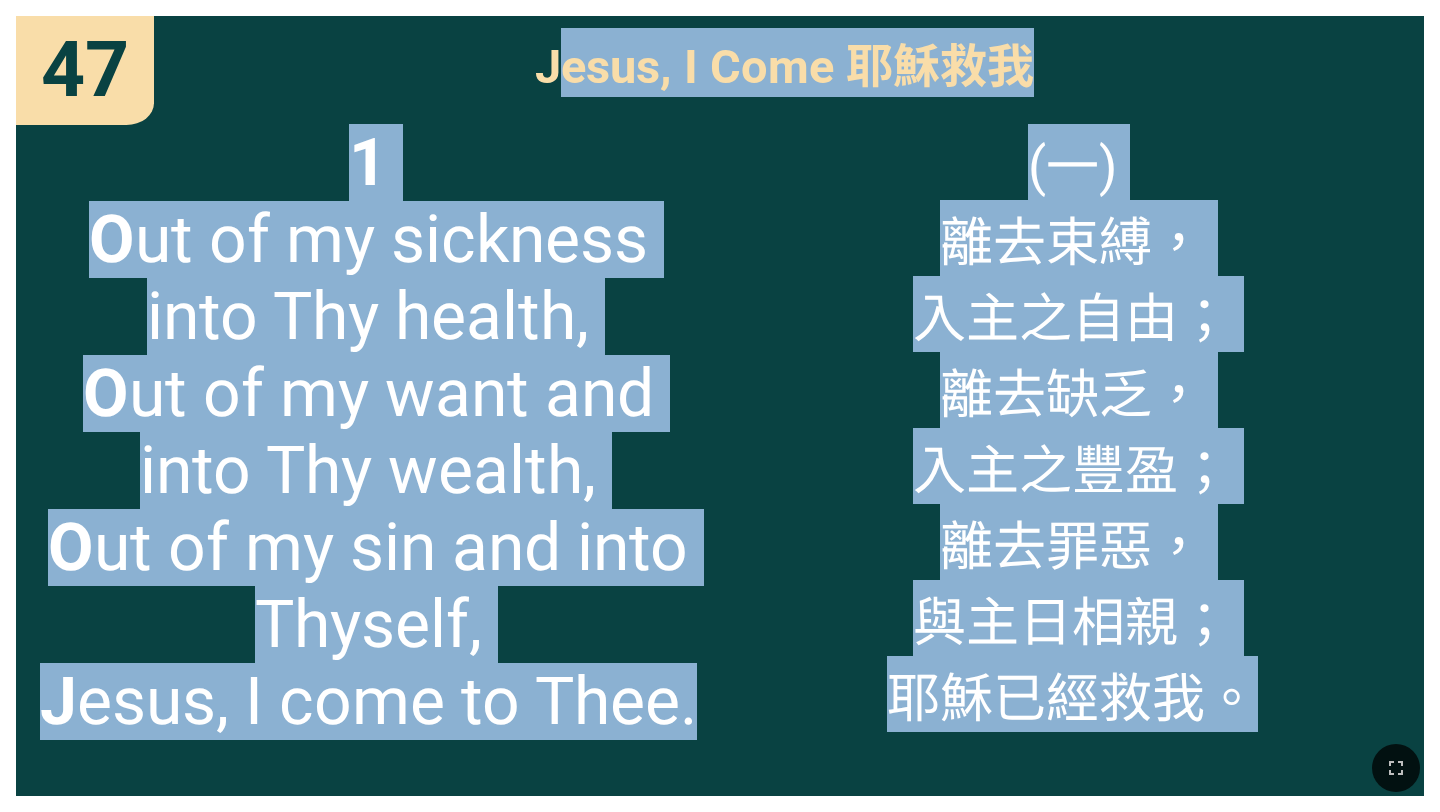 drag, startPoint x: 550, startPoint y: 54, endPoint x: 1309, endPoint y: 657, distance: 969.3761 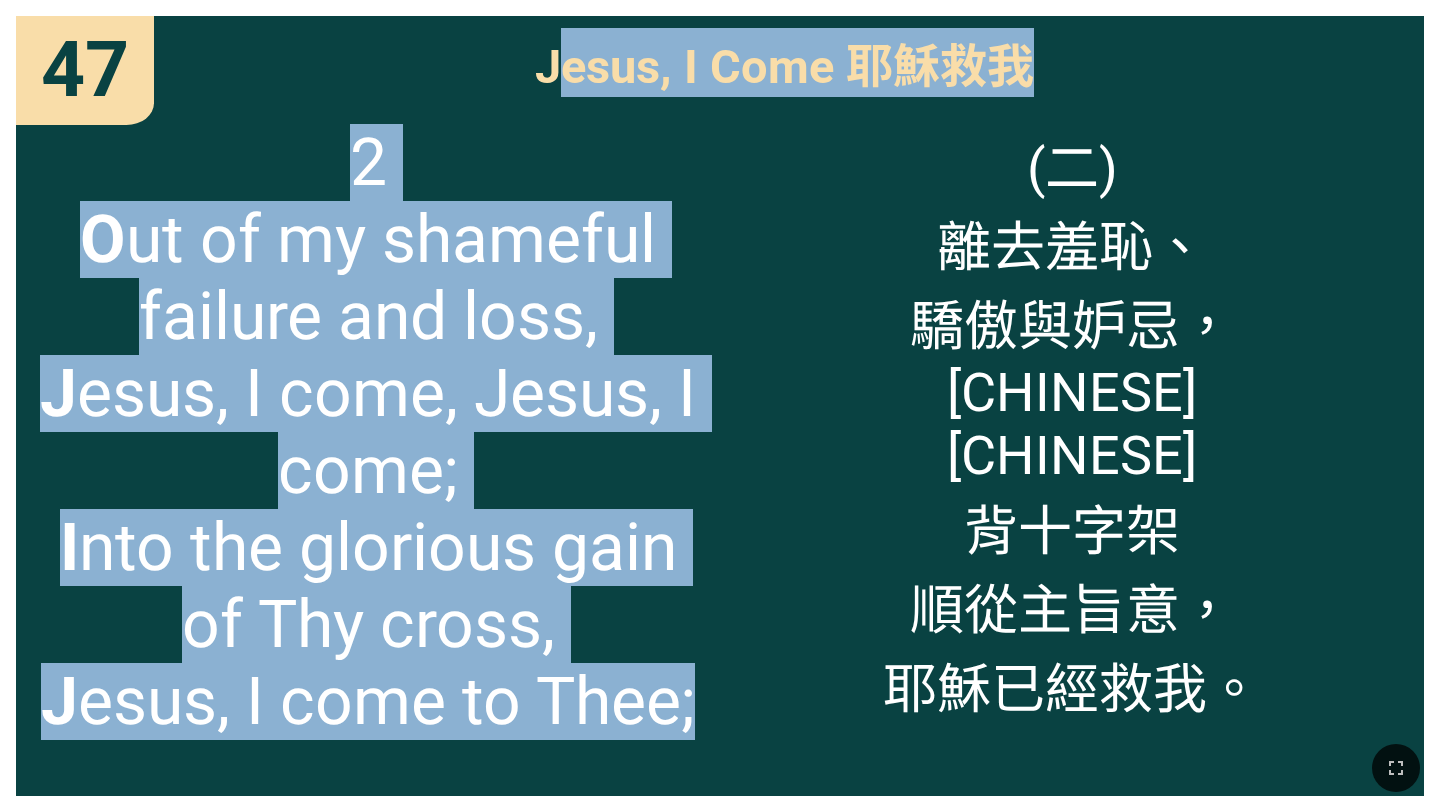 click on "2 O ut of my shameful failure and loss,  J esus, I come, Jesus, I come;  I nto the glorious gain of Thy cross,  J esus, I come to Thee;" at bounding box center [368, 432] 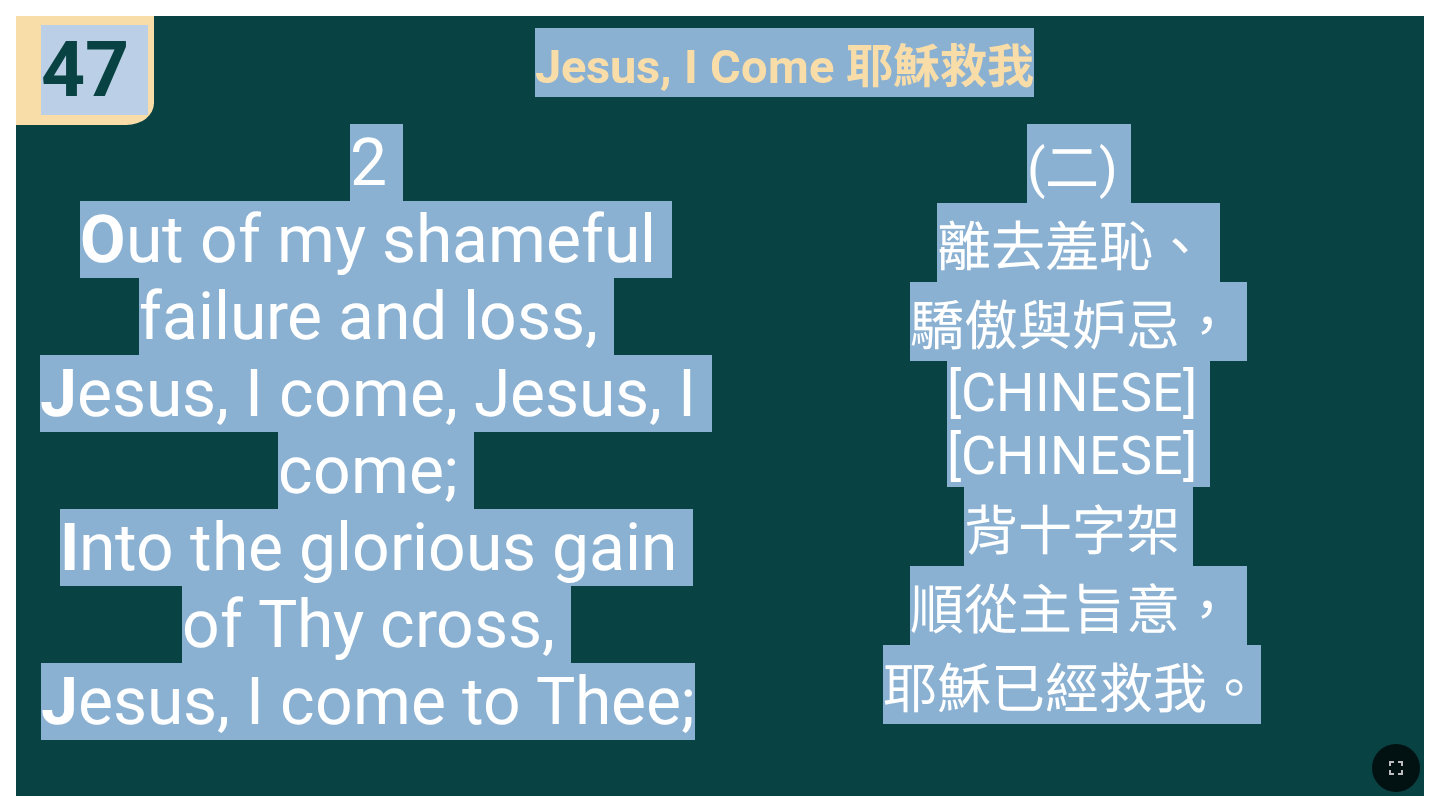 drag, startPoint x: 43, startPoint y: 56, endPoint x: 1293, endPoint y: 731, distance: 1420.6073 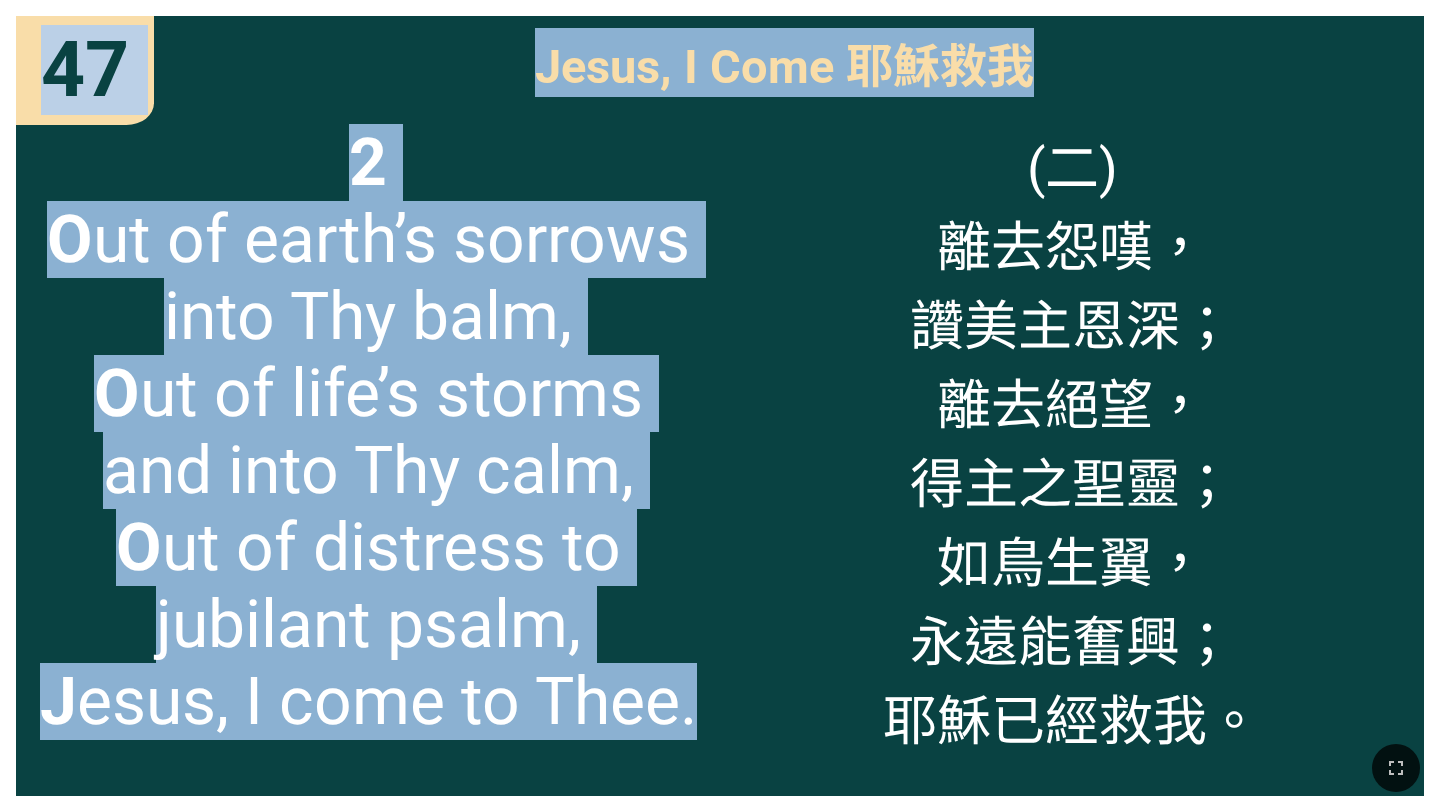 click on "2 O ut of earth’s sorrows into Thy balm,  O ut of life’s storms and into Thy calm,  O ut of distress to jubilant psalm,  J esus, I come to Thee." at bounding box center [368, 432] 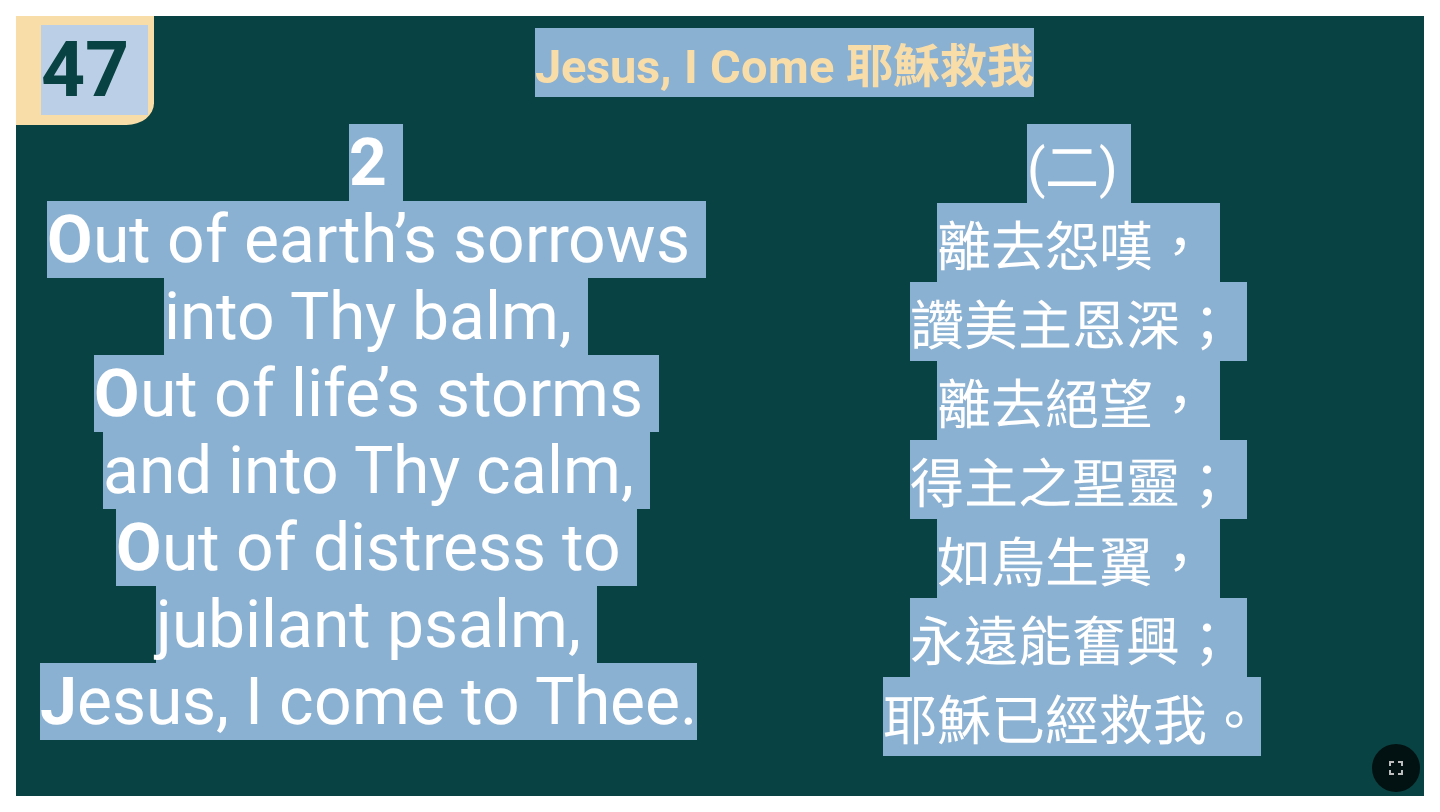 drag, startPoint x: 46, startPoint y: 33, endPoint x: 1239, endPoint y: 701, distance: 1367.2867 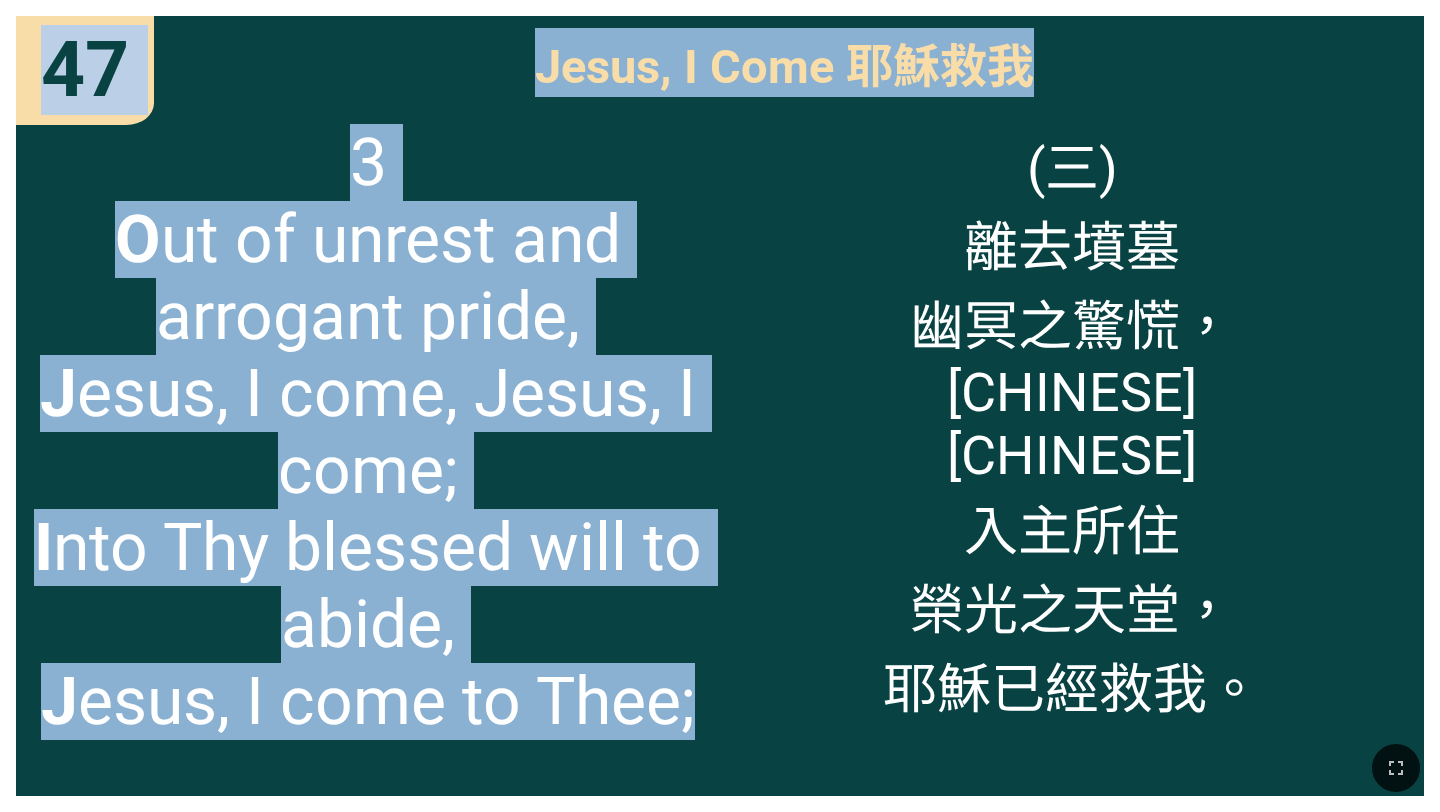 click on "(三) 離去墳墓 幽冥之驚慌， 耶穌救我， 耶穌救我； 入主所住 榮光之天堂， 耶穌已經救我。" at bounding box center (1072, 452) 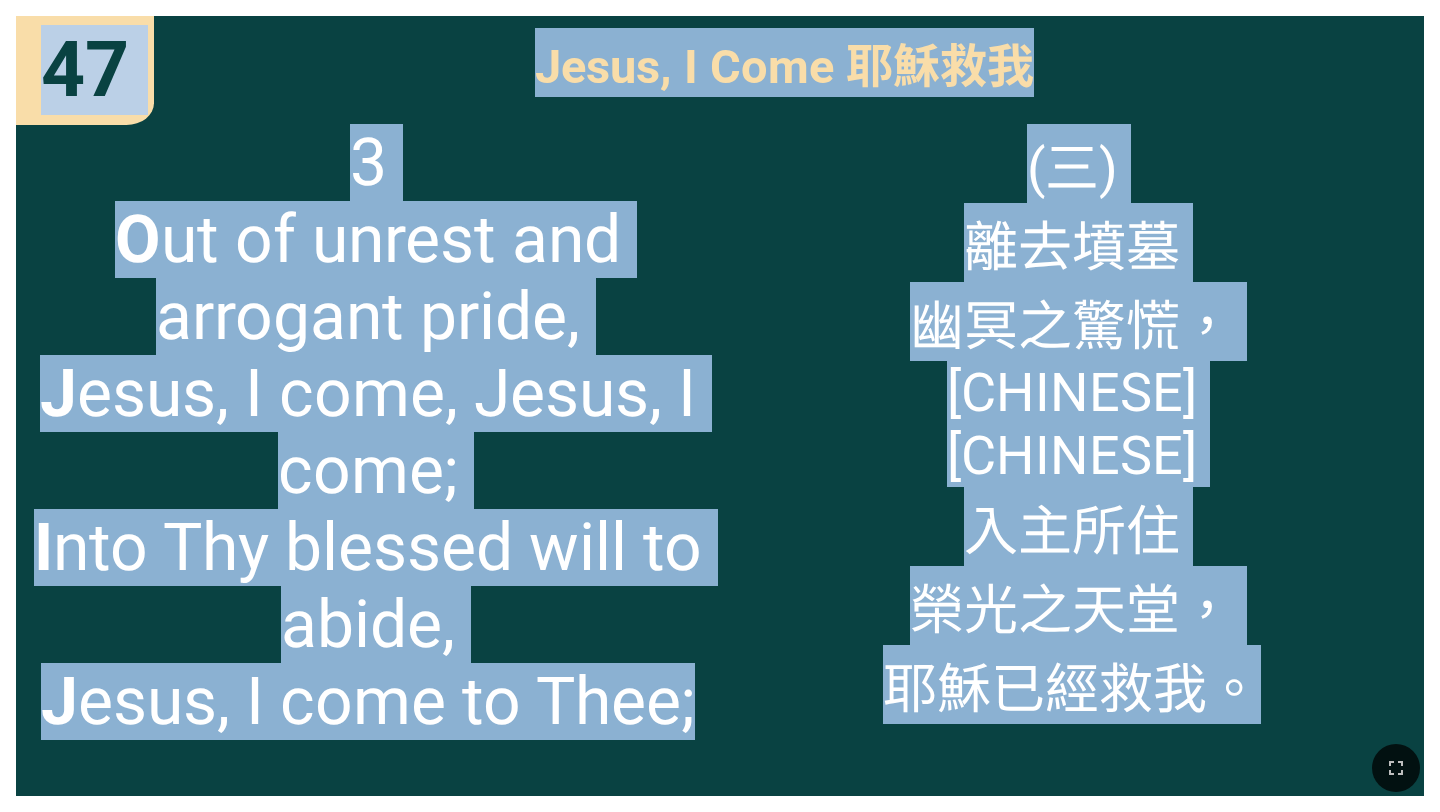 drag, startPoint x: 46, startPoint y: 44, endPoint x: 1092, endPoint y: 723, distance: 1247.0593 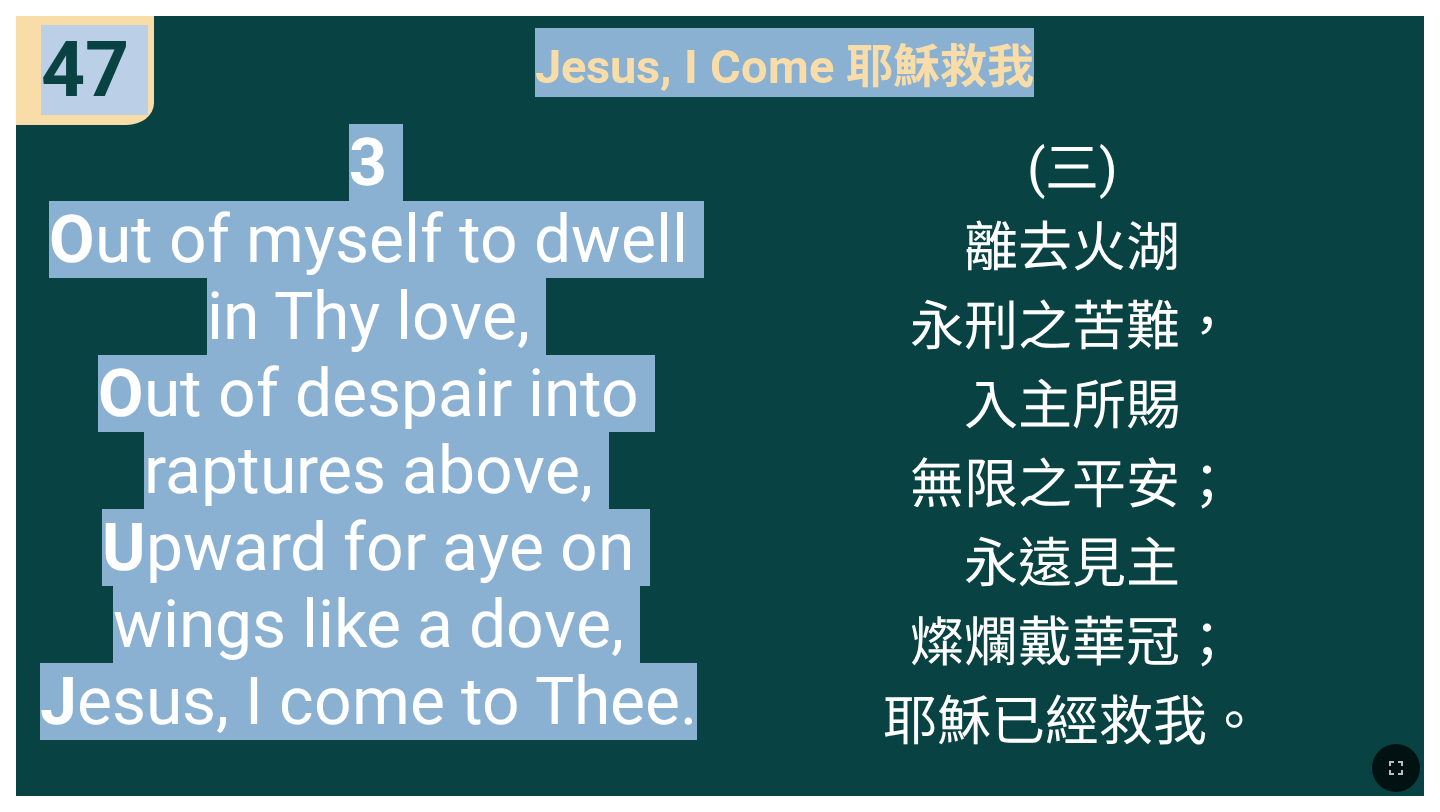 click on "3 O ut of myself to dwell in Thy love,  O ut of despair into raptures above,  U pward for aye on wings like a dove,  J esus, I come to Thee." at bounding box center [368, 432] 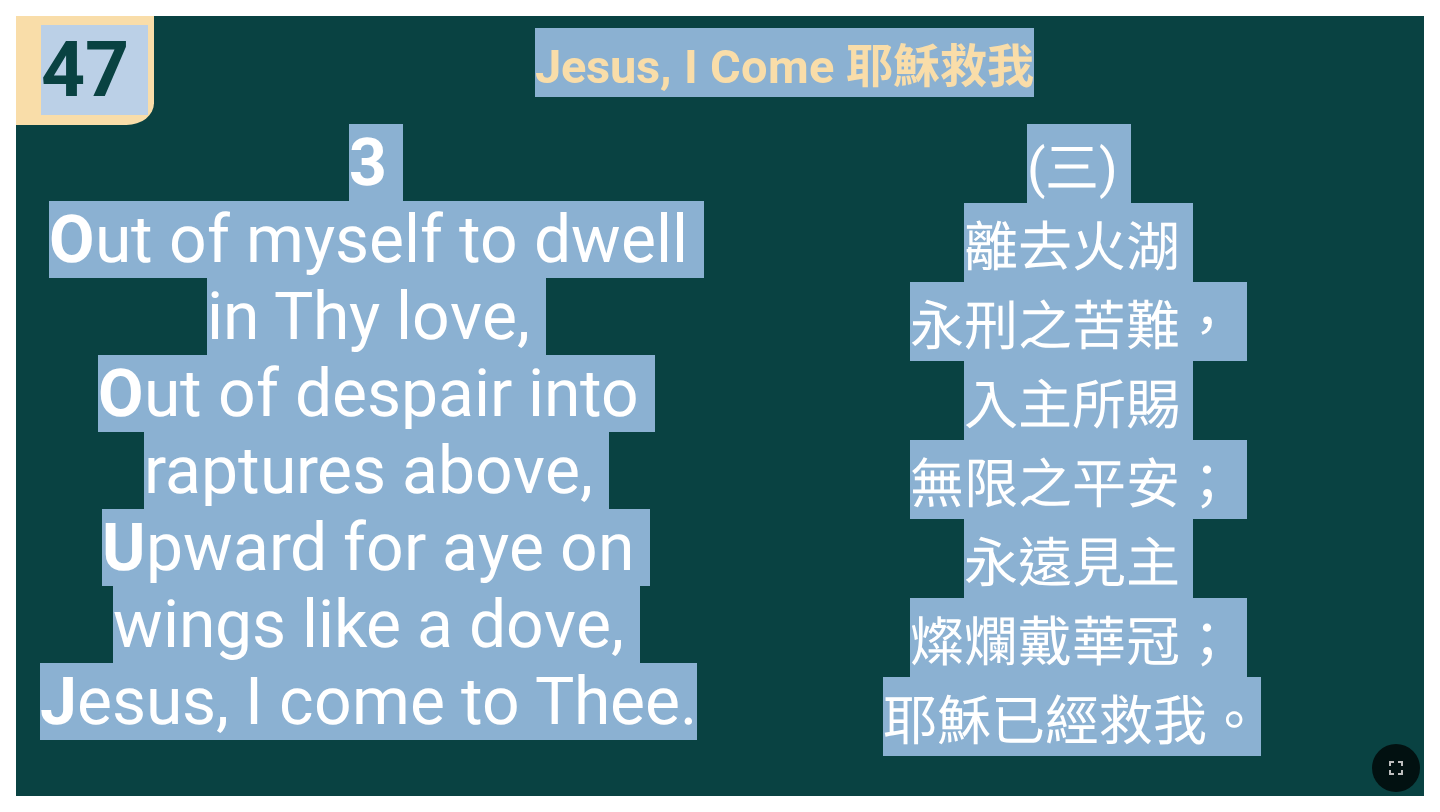 drag, startPoint x: 55, startPoint y: 40, endPoint x: 1279, endPoint y: 691, distance: 1386.3539 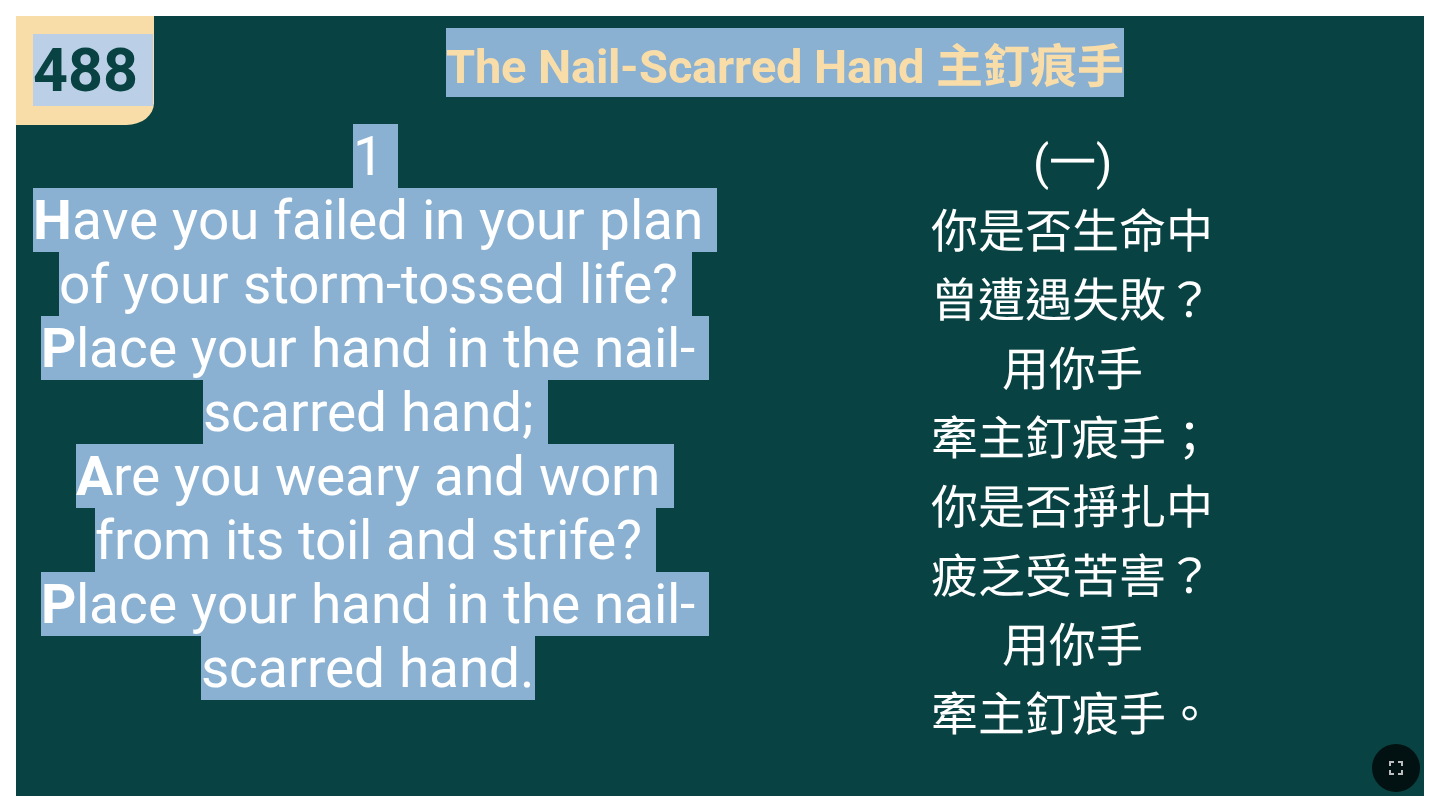 click on "1 H ave you failed in your plan of your storm-tossed life? P lace your hand in the nail-scarred hand; A re you weary and worn from its toil and strife? P lace your hand in the nail-scarred hand." at bounding box center [368, 412] 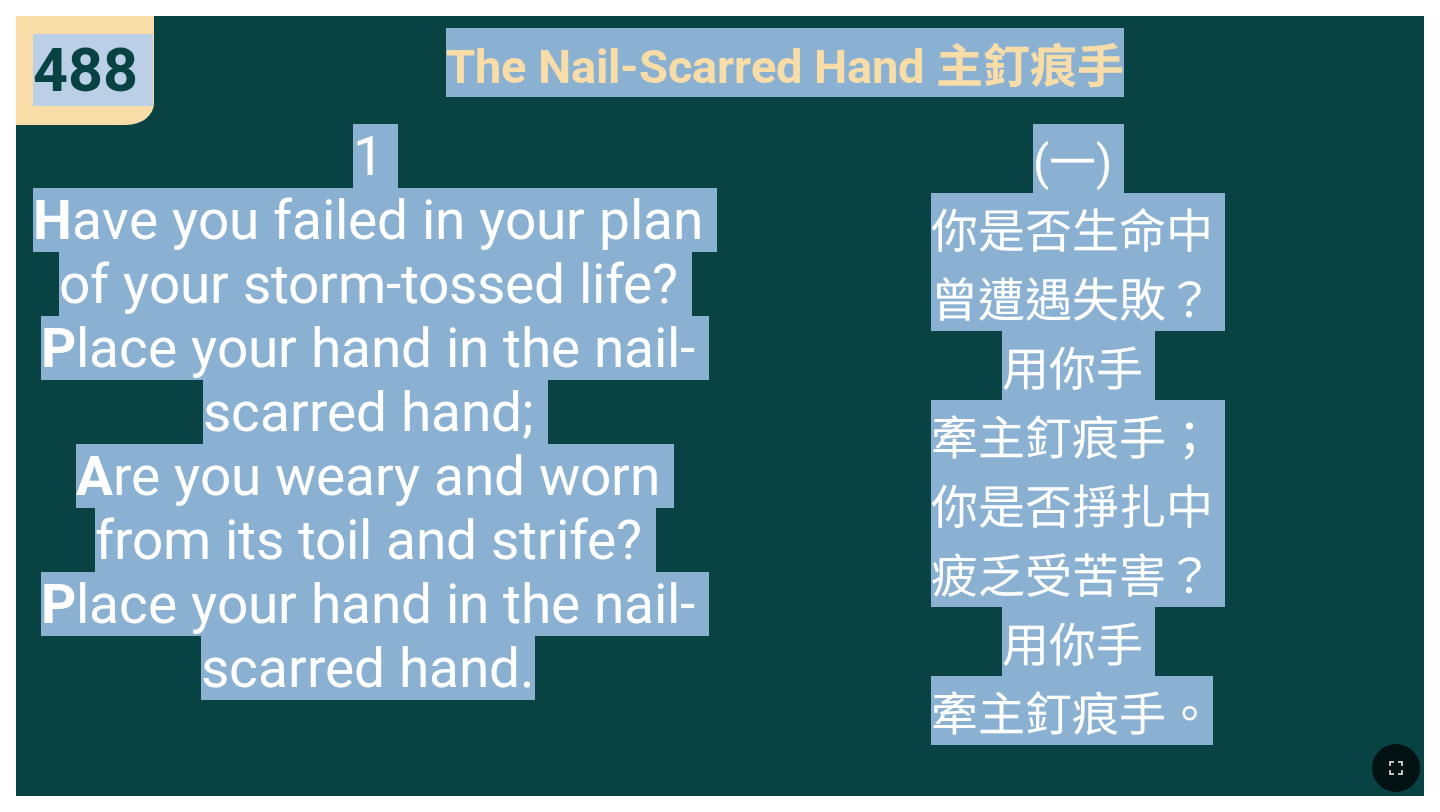 drag, startPoint x: 40, startPoint y: 56, endPoint x: 1228, endPoint y: 696, distance: 1349.4236 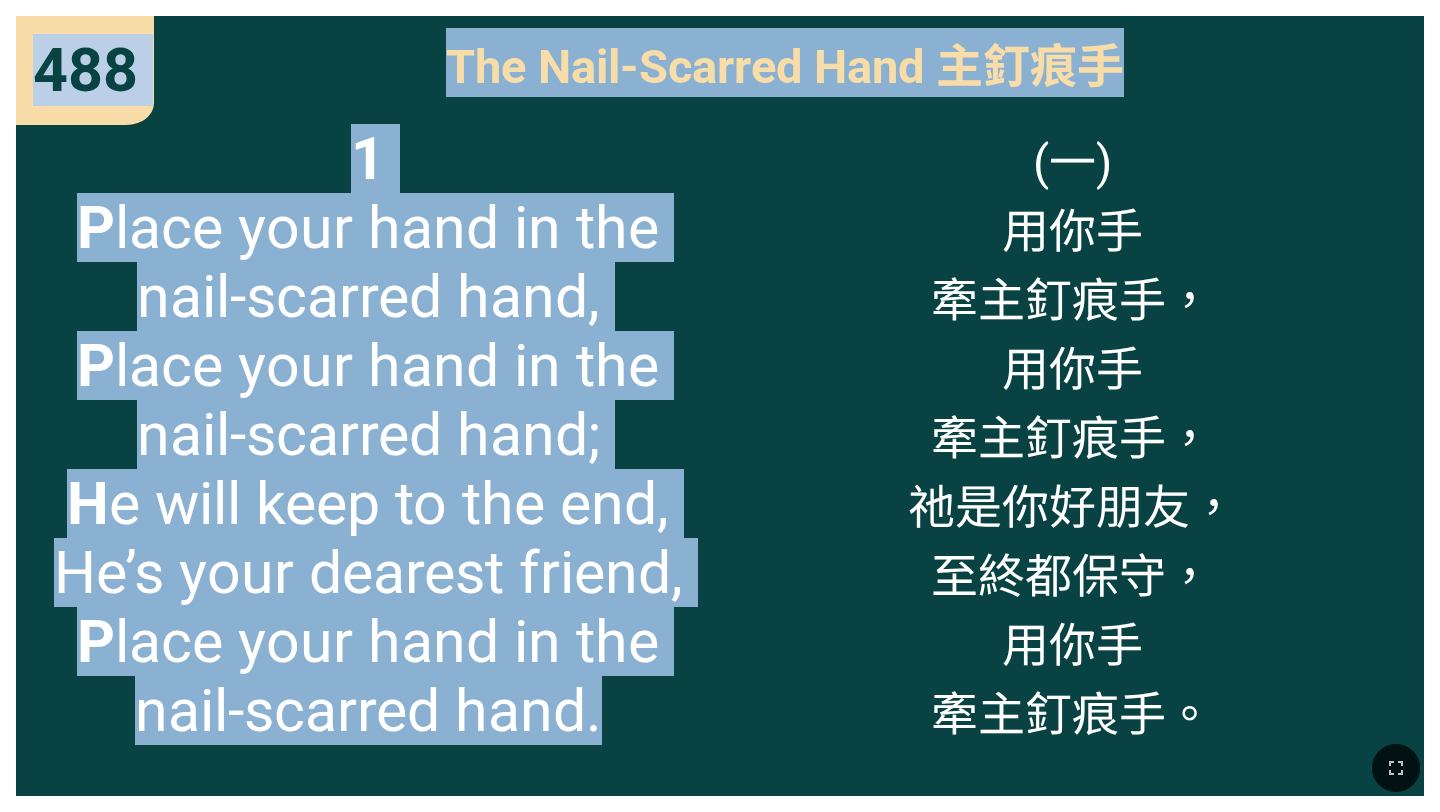 click on "1 P lace your hand in the nail-scarred hand, P lace your hand in the nail-scarred hand; H e will keep to the end, He’s your dearest friend, P lace your hand in the nail-scarred hand." at bounding box center (368, 452) 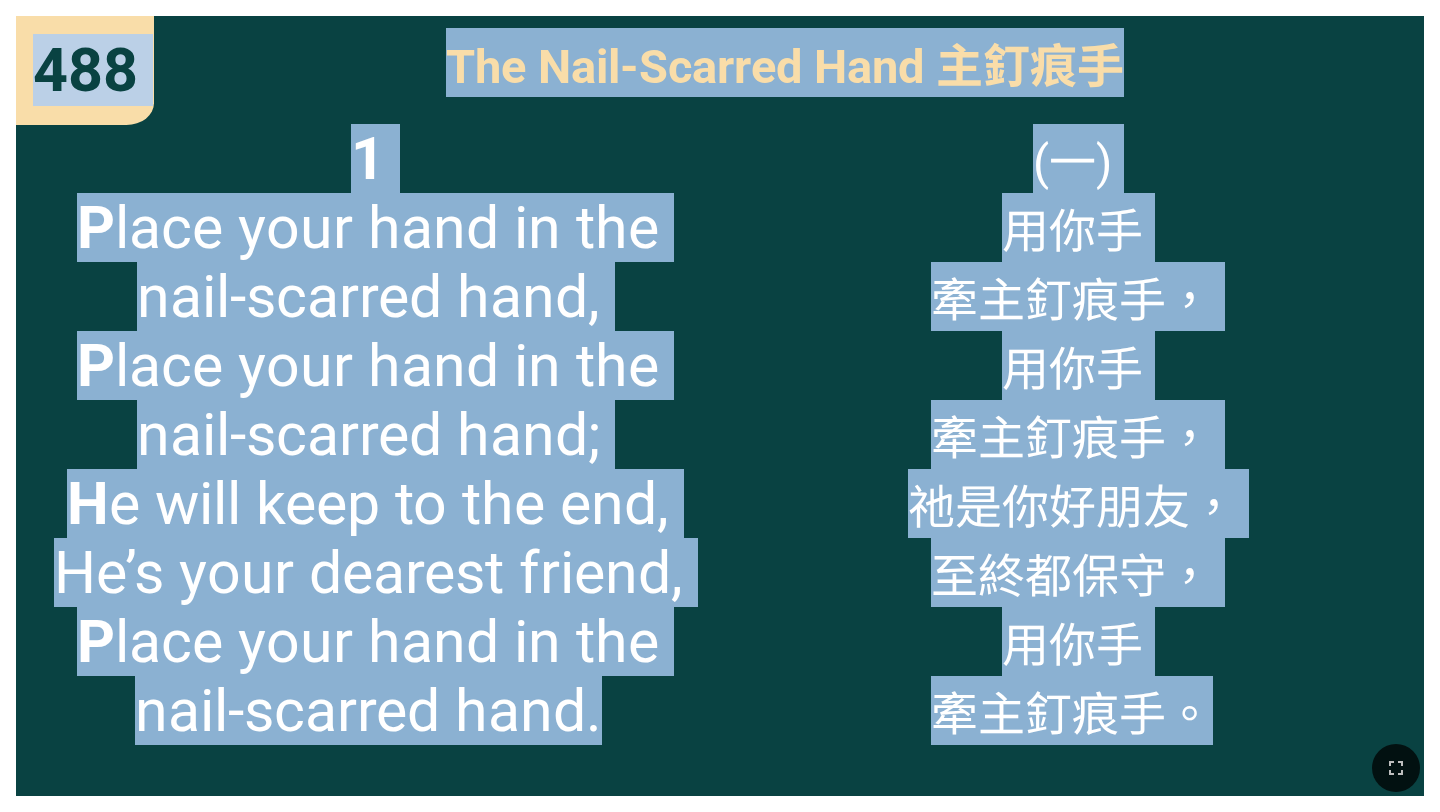 drag, startPoint x: 32, startPoint y: 50, endPoint x: 1255, endPoint y: 709, distance: 1389.248 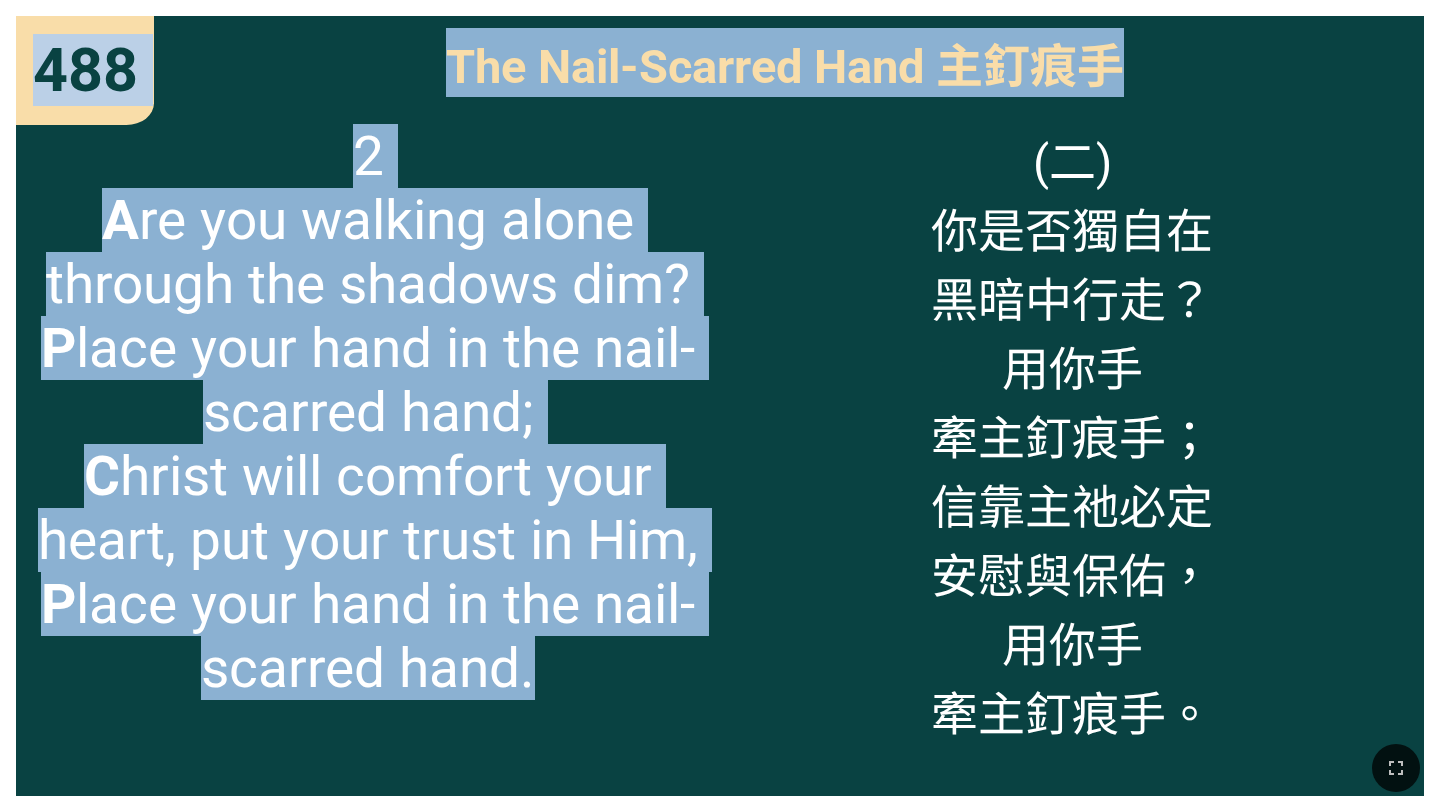 click on "2 A re you walking alone through the shadows dim? P lace your hand in the nail-scarred hand; C hrist will comfort your heart, put your trust in Him, P lace your hand in the nail-scarred hand." at bounding box center [368, 412] 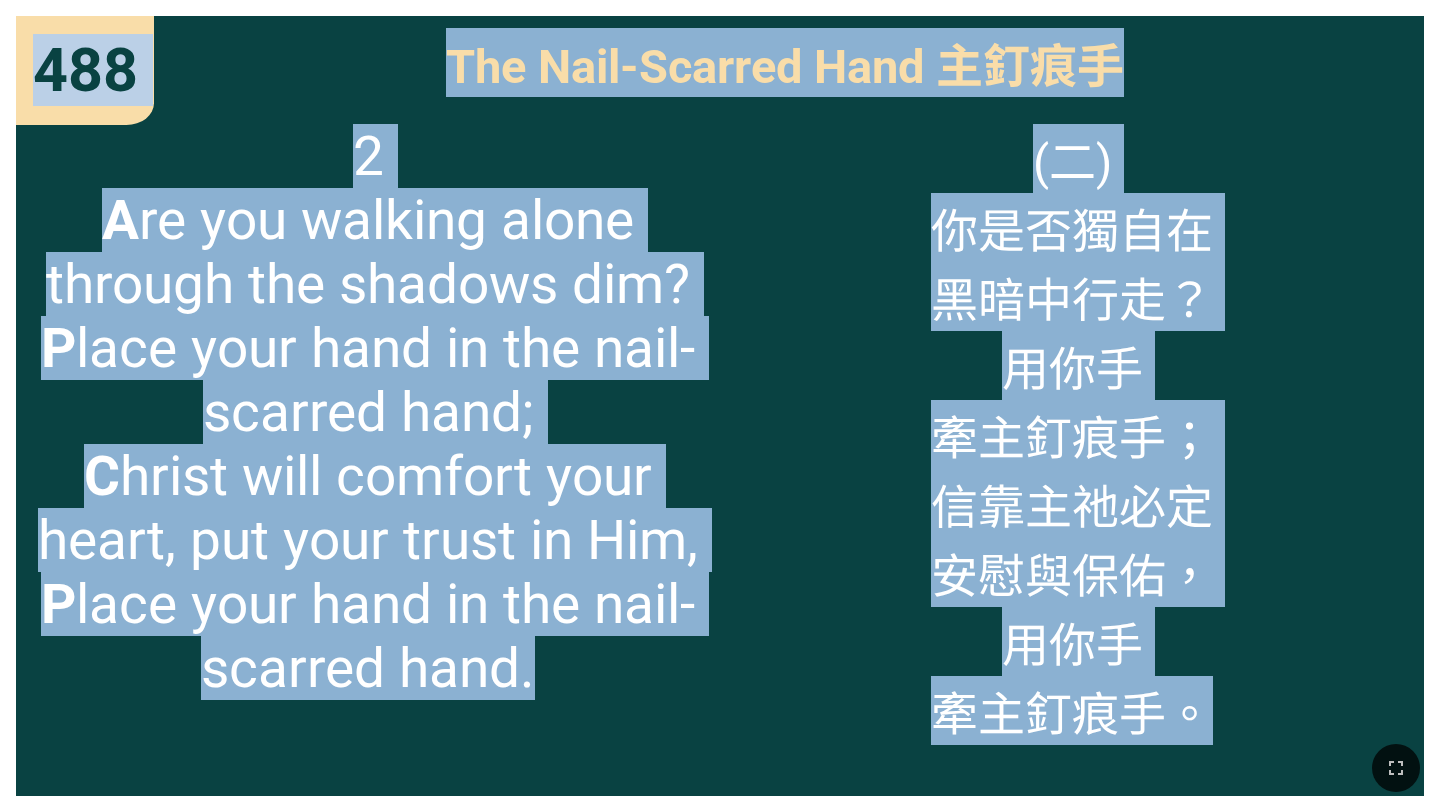 drag, startPoint x: 32, startPoint y: 47, endPoint x: 1302, endPoint y: 720, distance: 1437.2992 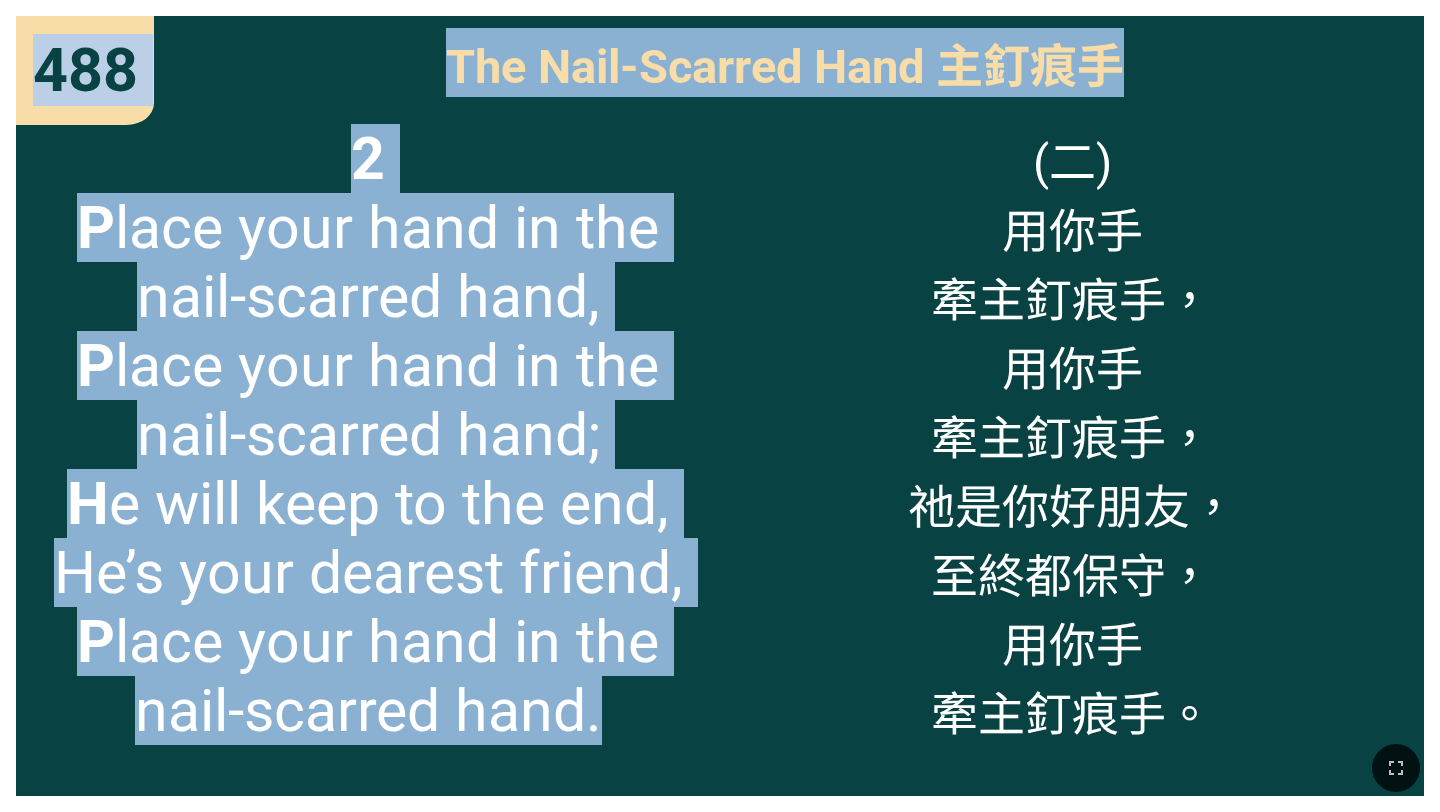 click on "(二) 用你手 牽主釘痕手， 用你手 牽主釘痕手， 祂是你好朋友， 至終都保守， 用你手 牽主釘痕手。" at bounding box center [1072, 452] 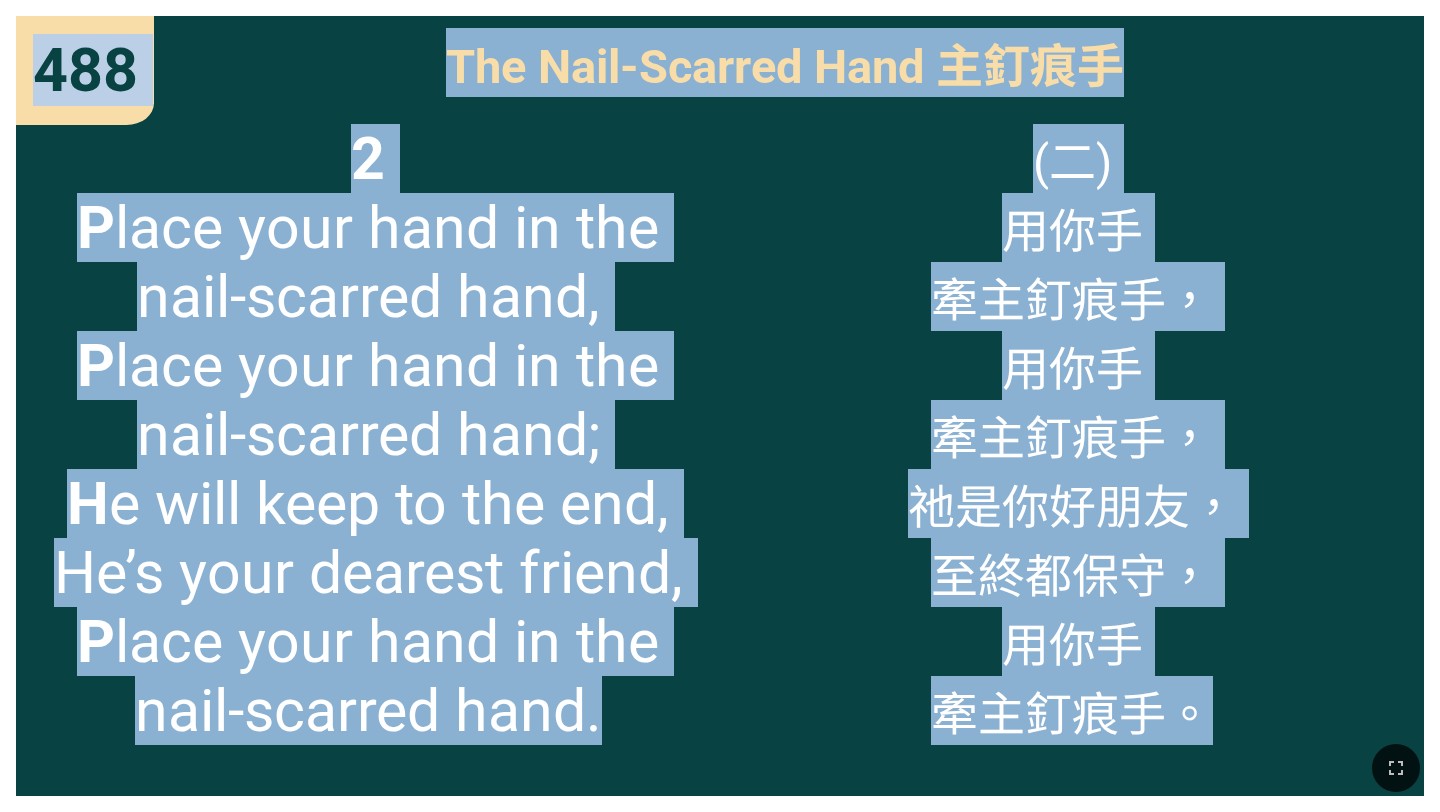 drag, startPoint x: 39, startPoint y: 46, endPoint x: 1245, endPoint y: 718, distance: 1380.5868 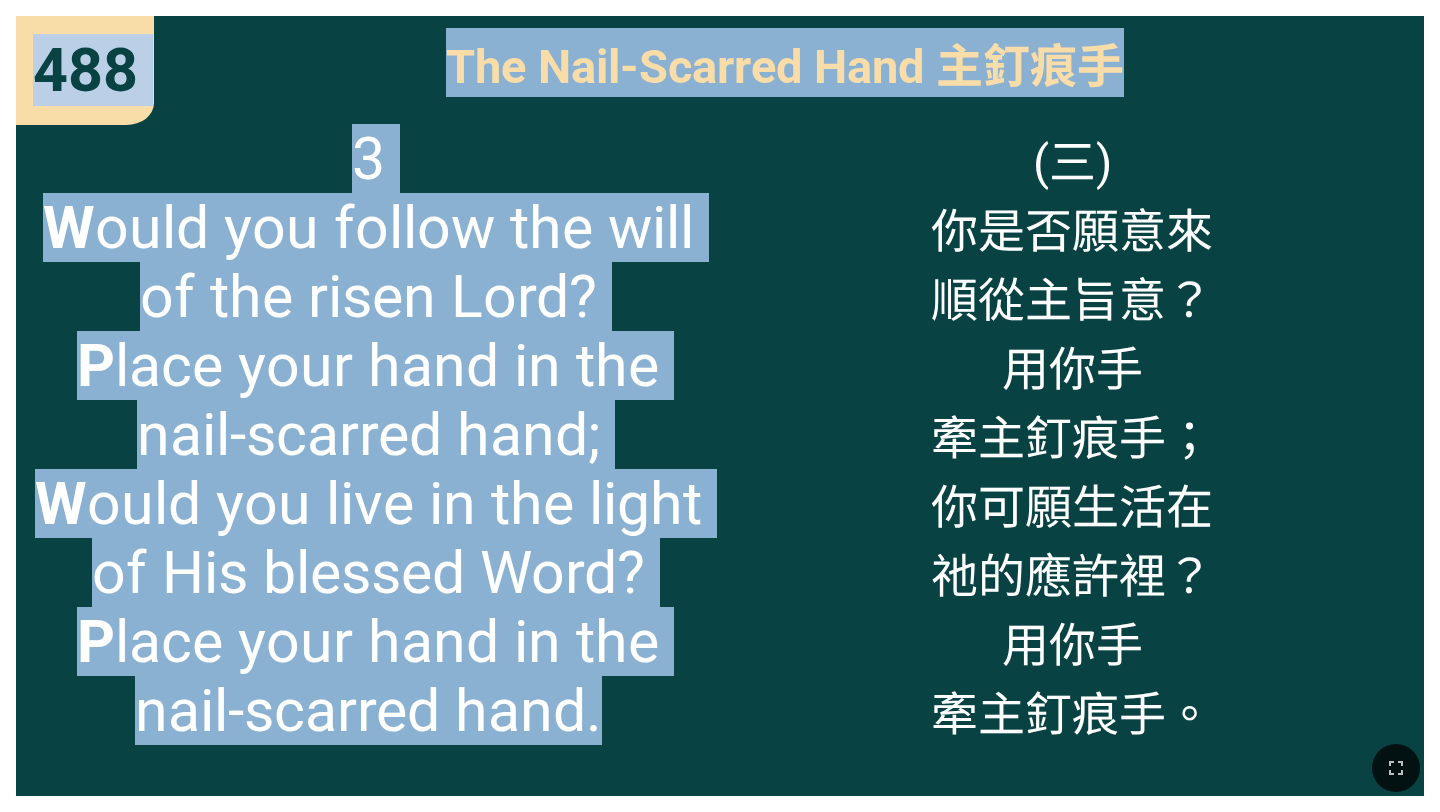 click on "3 W ould you follow the will of the risen Lord? P lace your hand in the nail-scarred hand; W ould you live in the light of His blessed Word? P lace your hand in the nail-scarred hand." at bounding box center (368, 434) 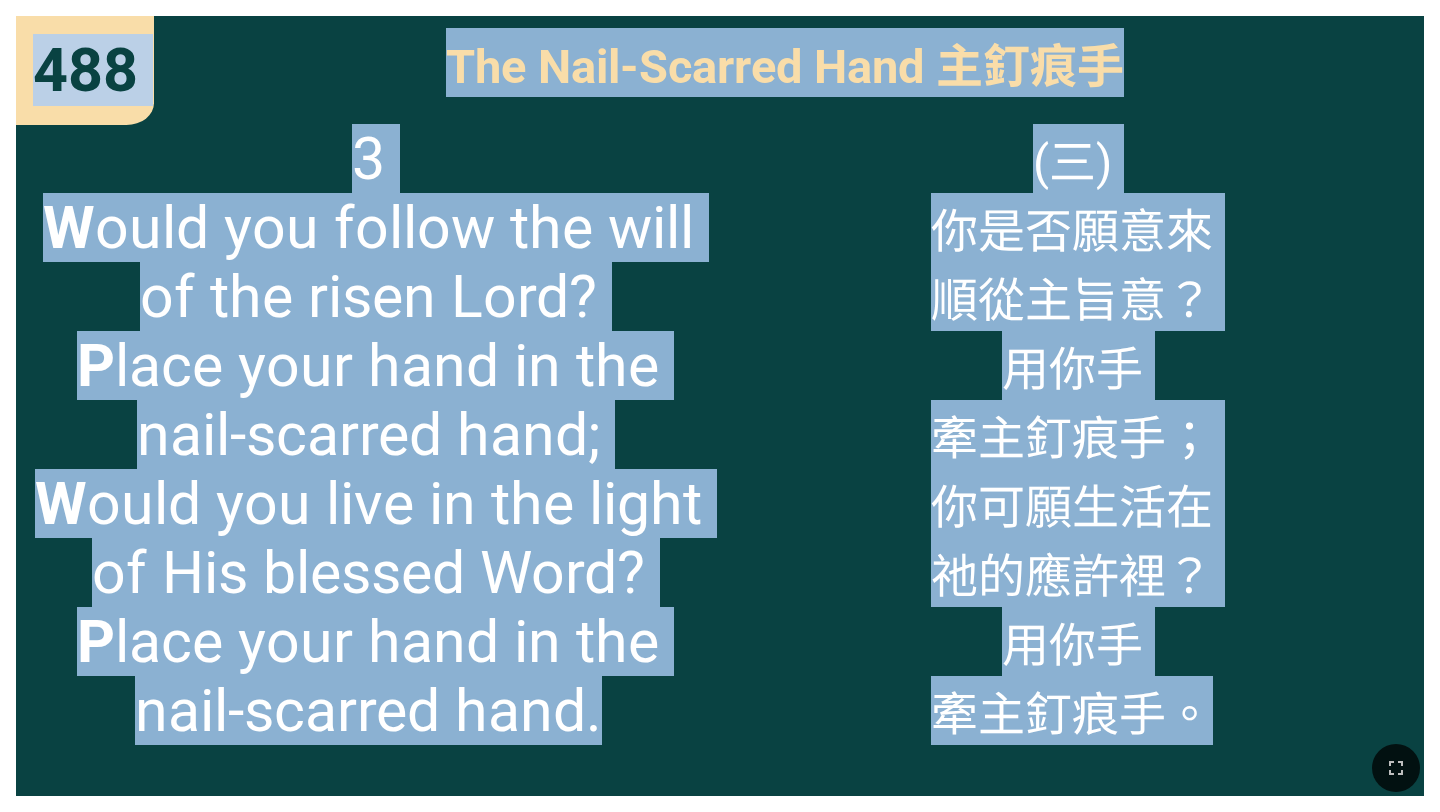 drag, startPoint x: 33, startPoint y: 44, endPoint x: 1274, endPoint y: 707, distance: 1407.0004 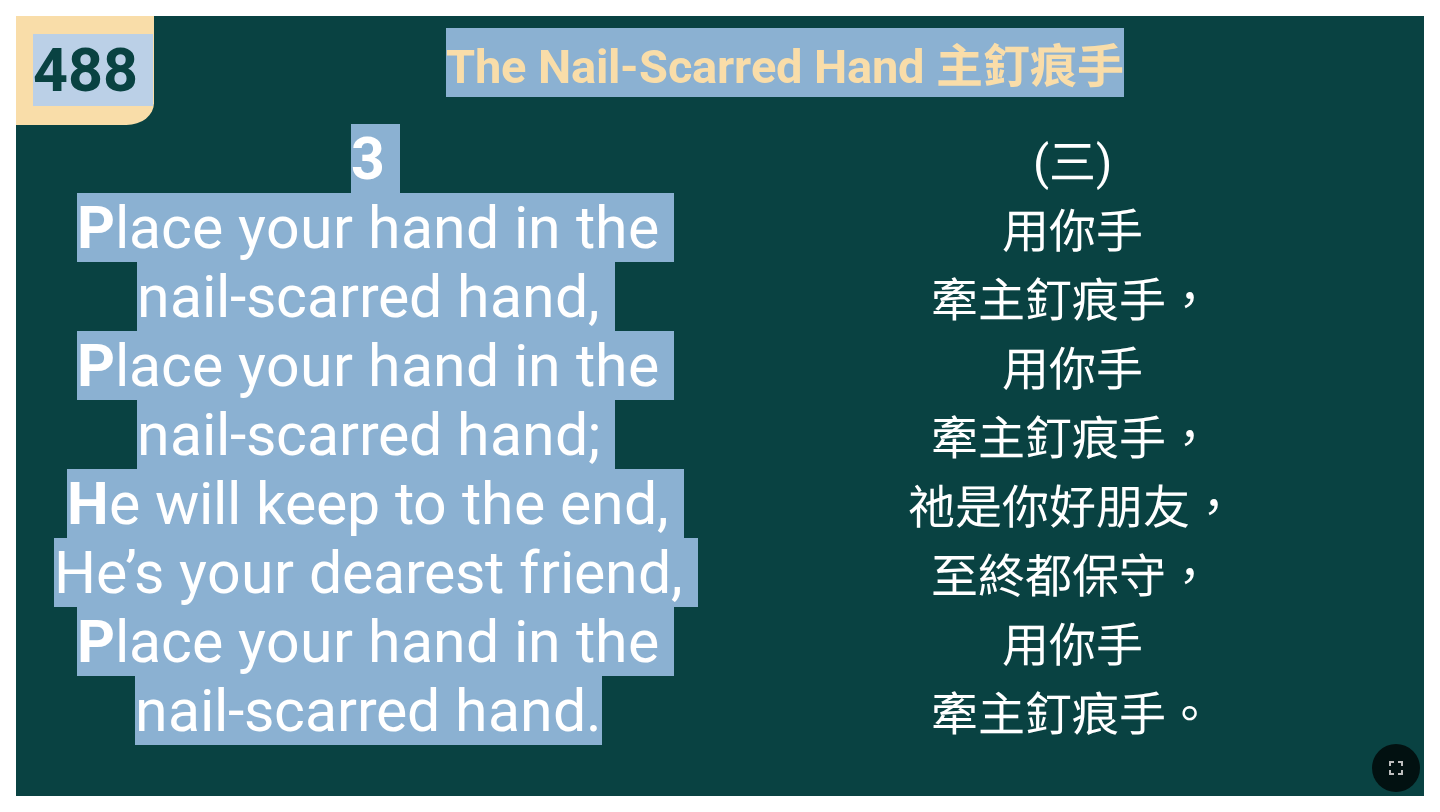 click on "(三) 用你手 牽主釘痕手， 用你手 牽主釘痕手， 祂是你好朋友， 至終都保守， 用你手 牽主釘痕手。" at bounding box center [1072, 452] 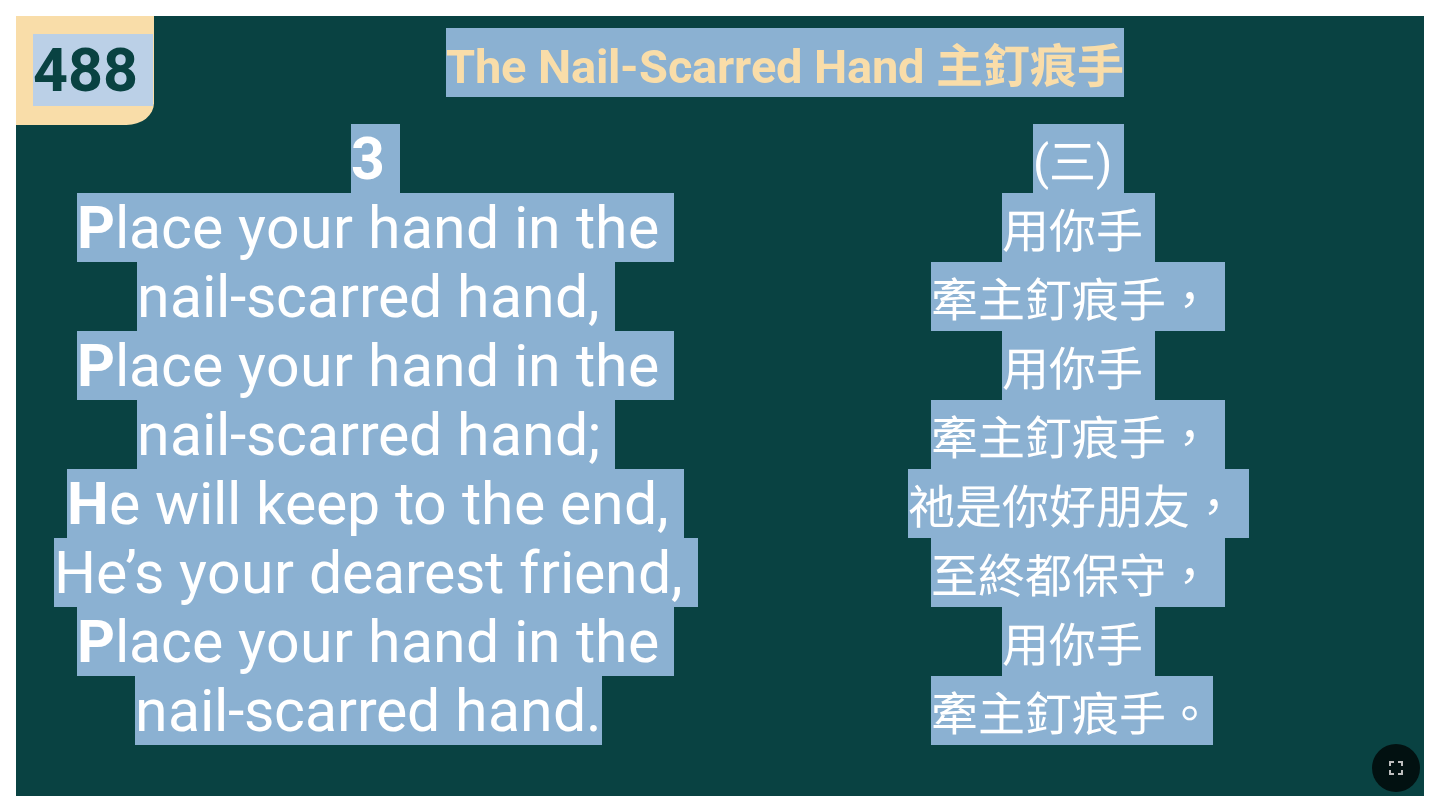 drag, startPoint x: 36, startPoint y: 58, endPoint x: 1205, endPoint y: 721, distance: 1343.9233 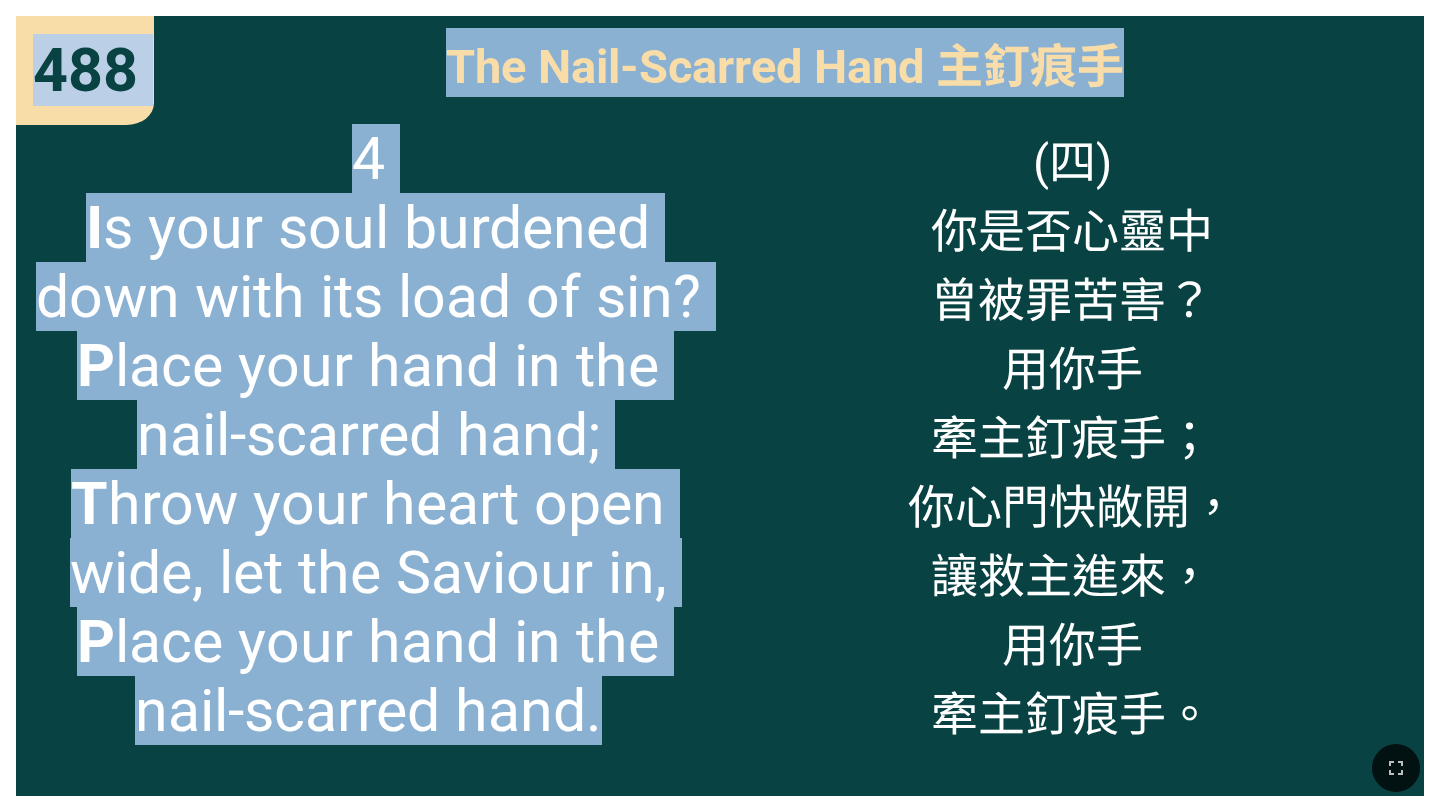click on "(四) 你是否心靈中 曾被罪苦害？ 用你手 牽主釘痕手； 你心門快敞開， 讓救主進來， 用你手 牽主釘痕手。" at bounding box center (1072, 452) 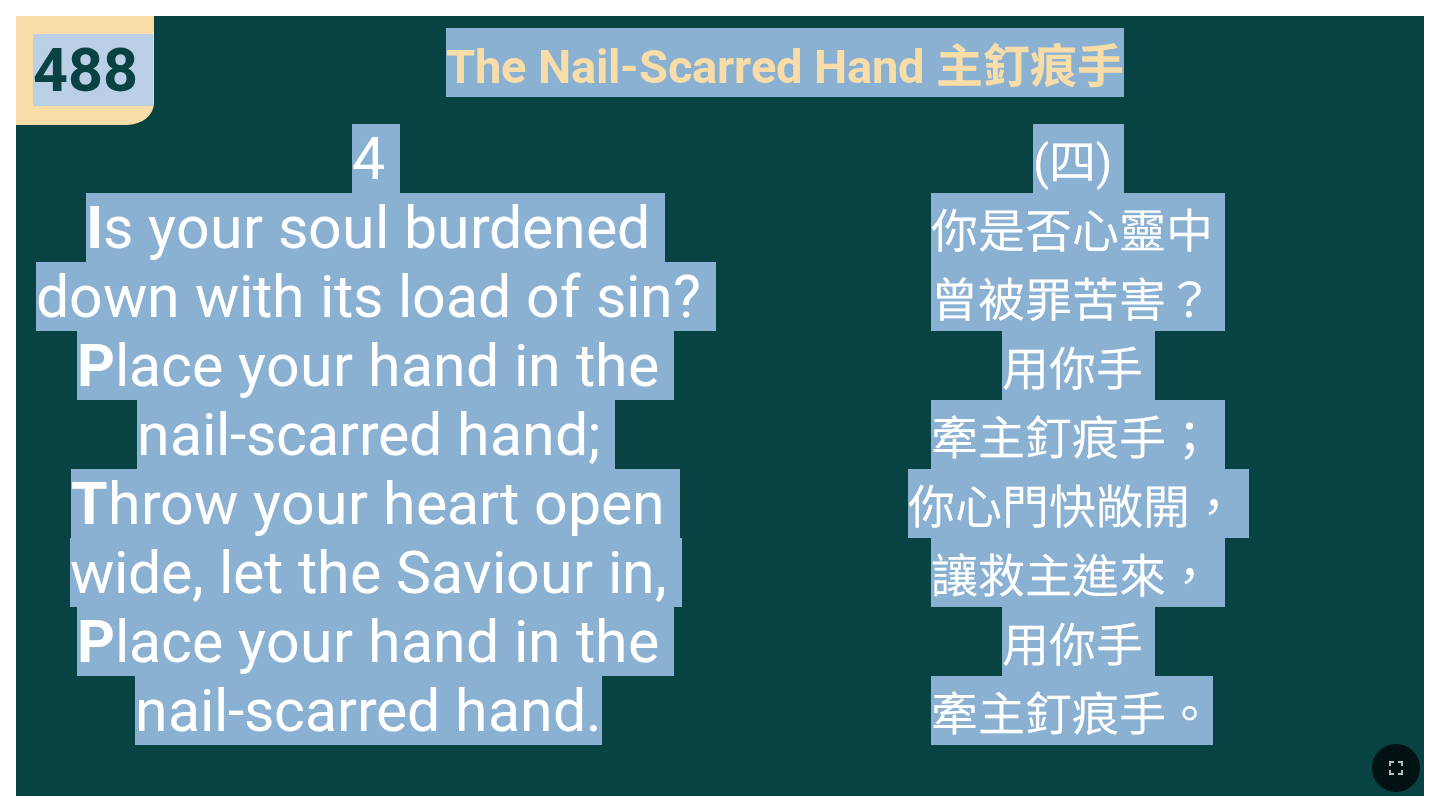 drag, startPoint x: 37, startPoint y: 59, endPoint x: 1255, endPoint y: 696, distance: 1374.5155 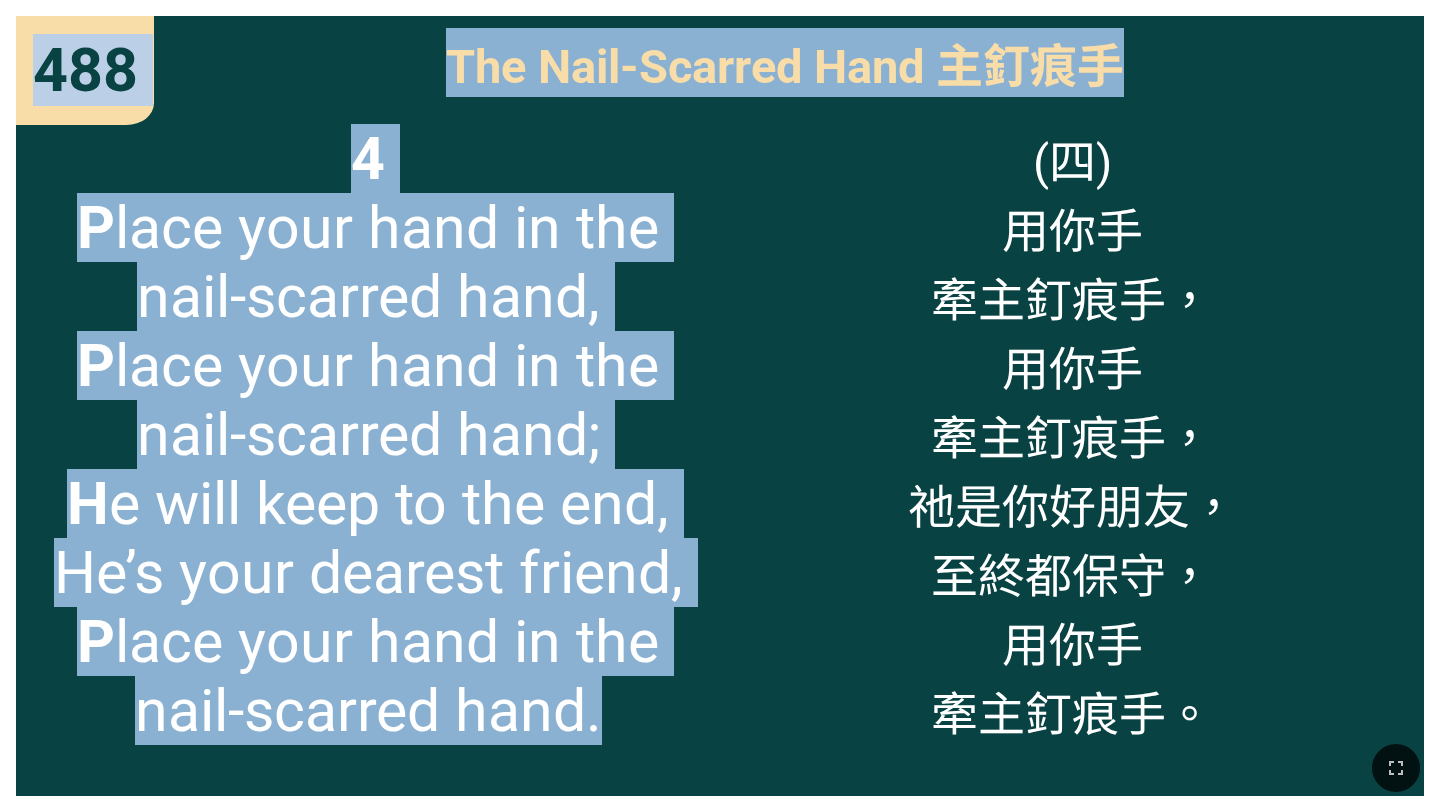 click on "(四) 用你手 牽主釘痕手， 用你手 牽主釘痕手， 祂是你好朋友， 至終都保守， 用你手 牽主釘痕手。" at bounding box center (1072, 452) 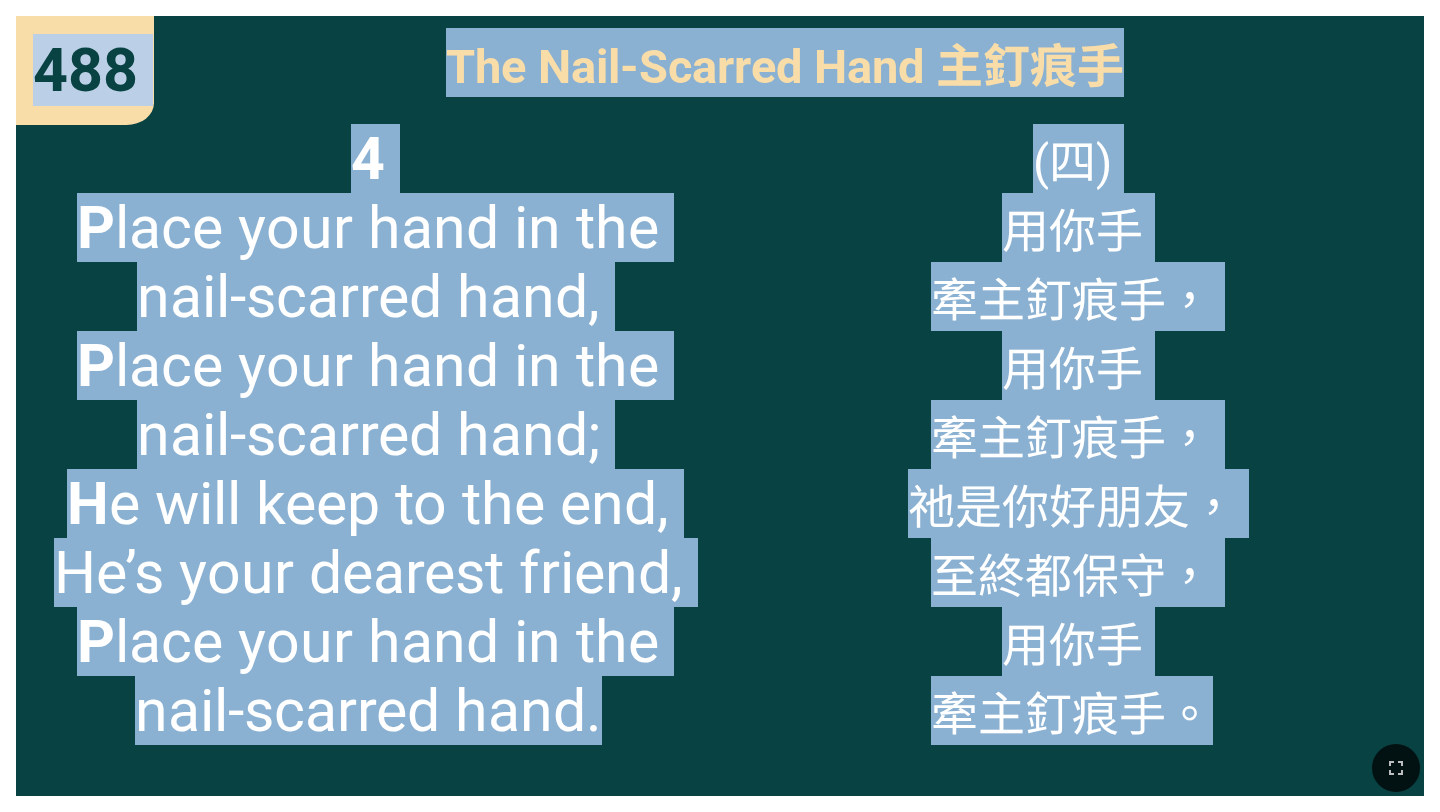 drag, startPoint x: 38, startPoint y: 50, endPoint x: 1230, endPoint y: 724, distance: 1369.3575 